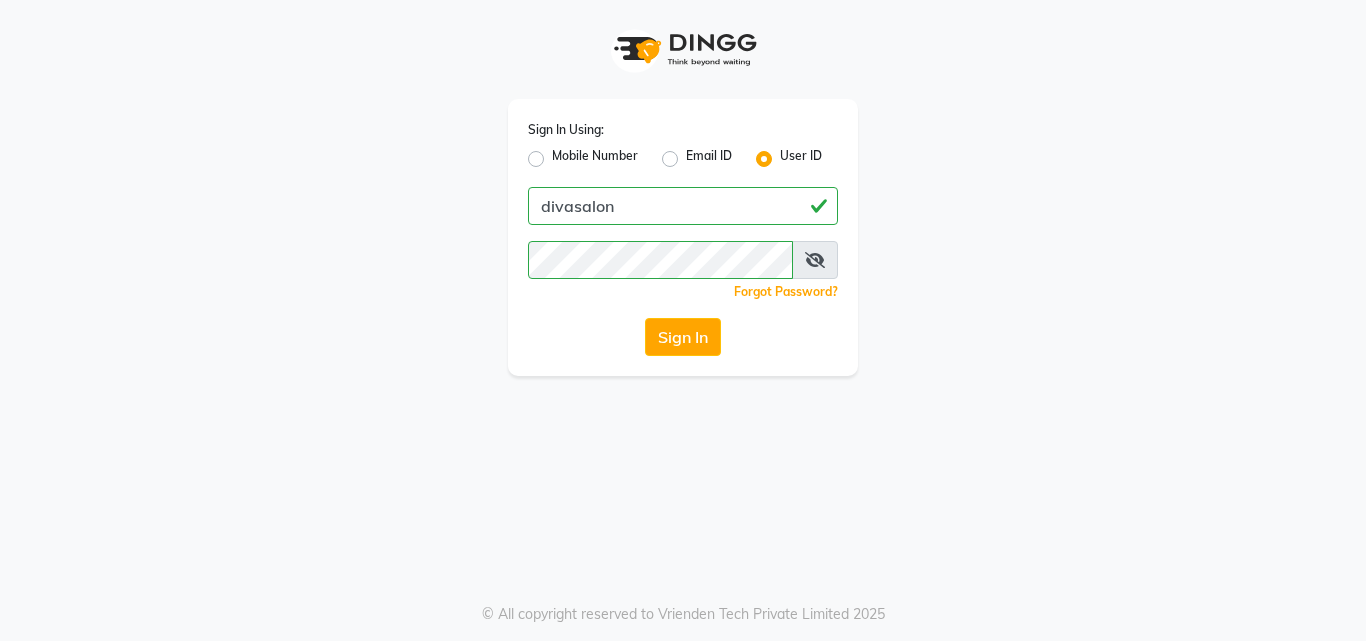 click on "Sign In" 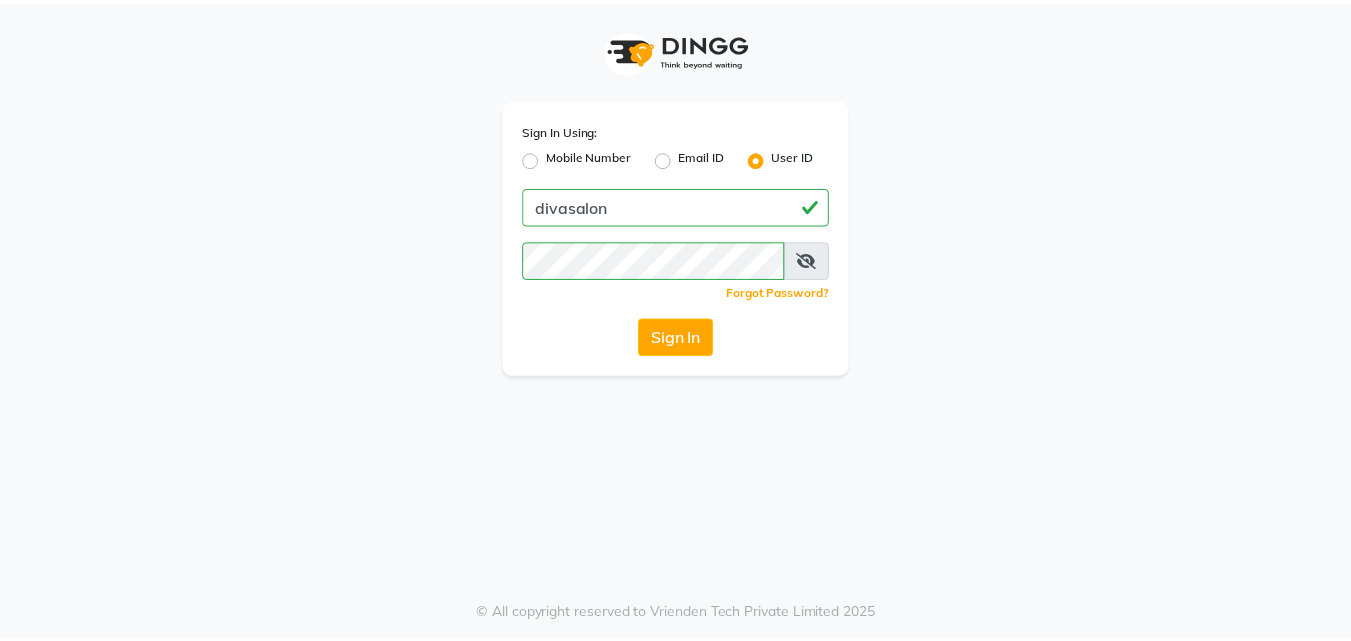 scroll, scrollTop: 0, scrollLeft: 0, axis: both 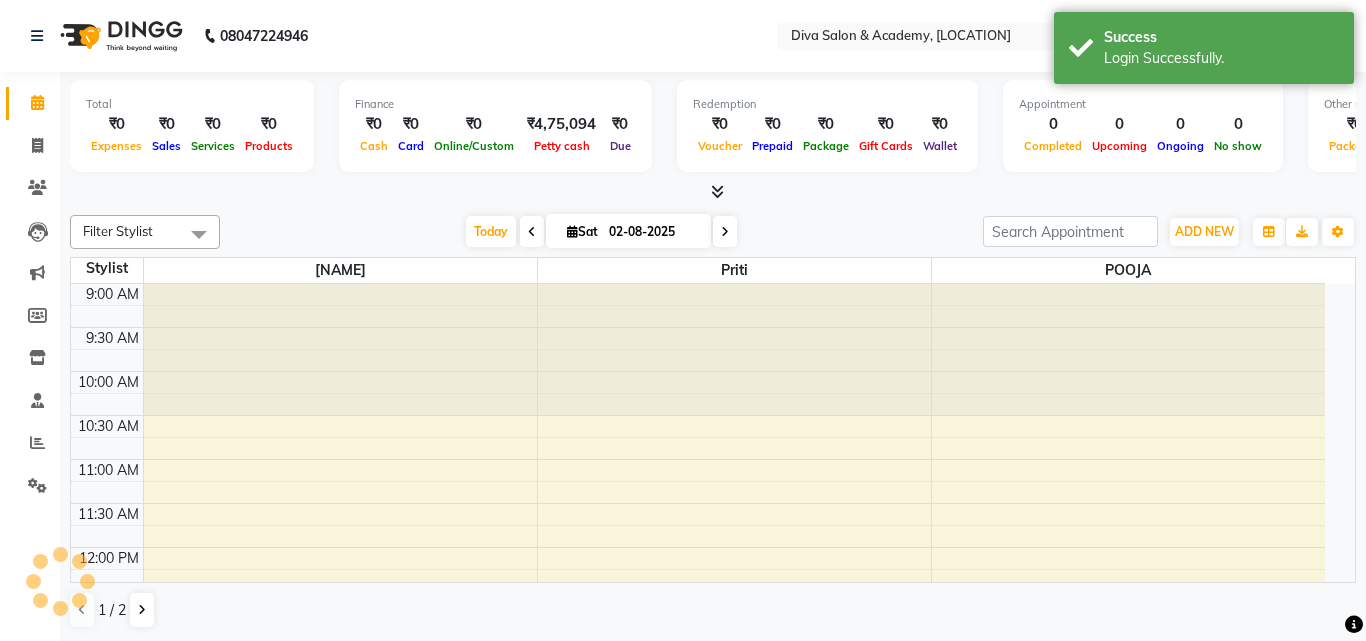 select on "en" 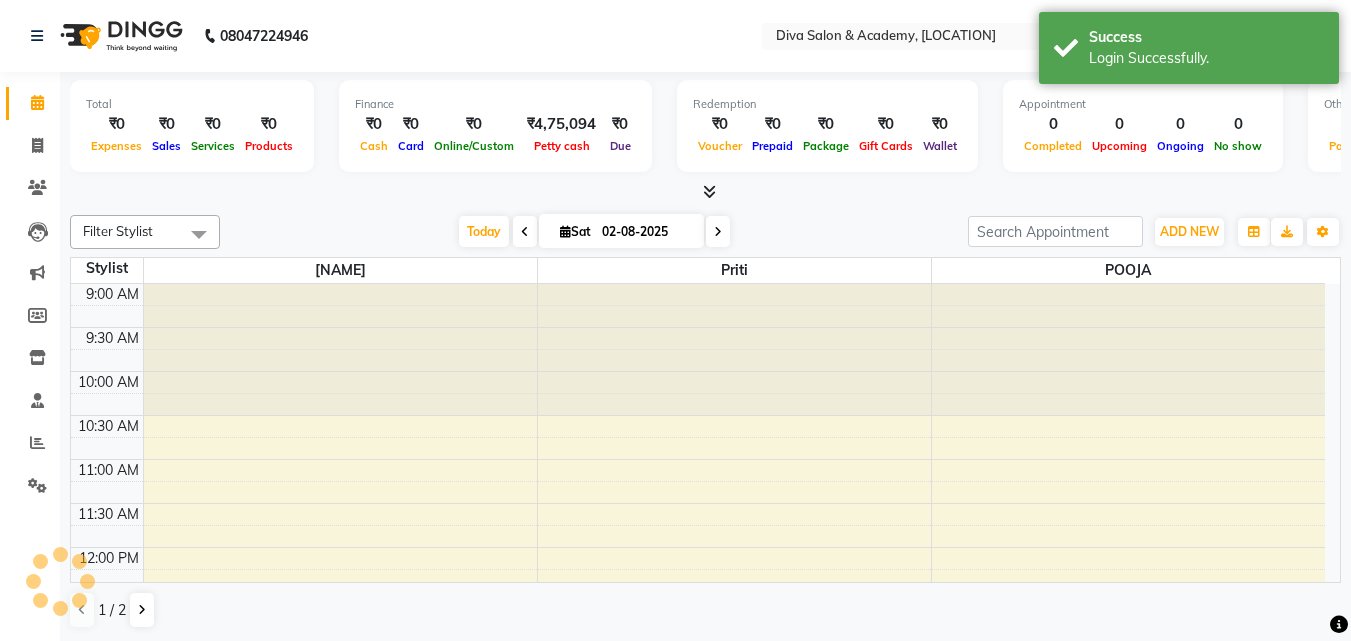 scroll, scrollTop: 0, scrollLeft: 0, axis: both 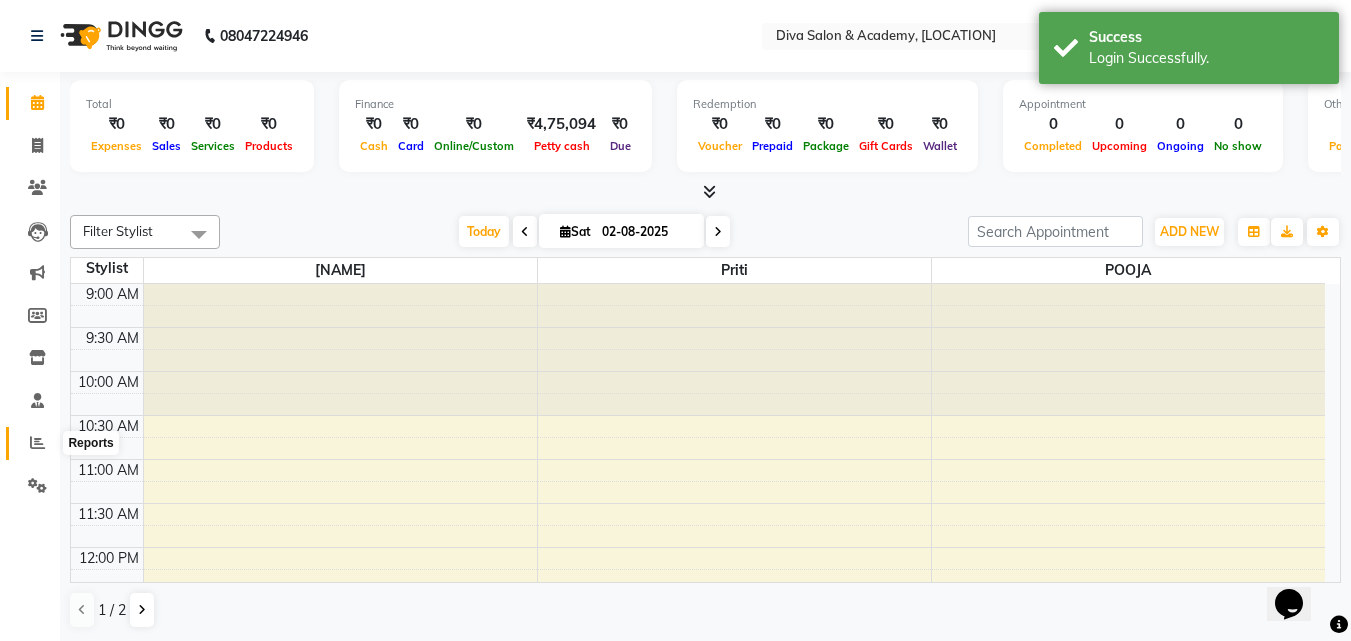 click 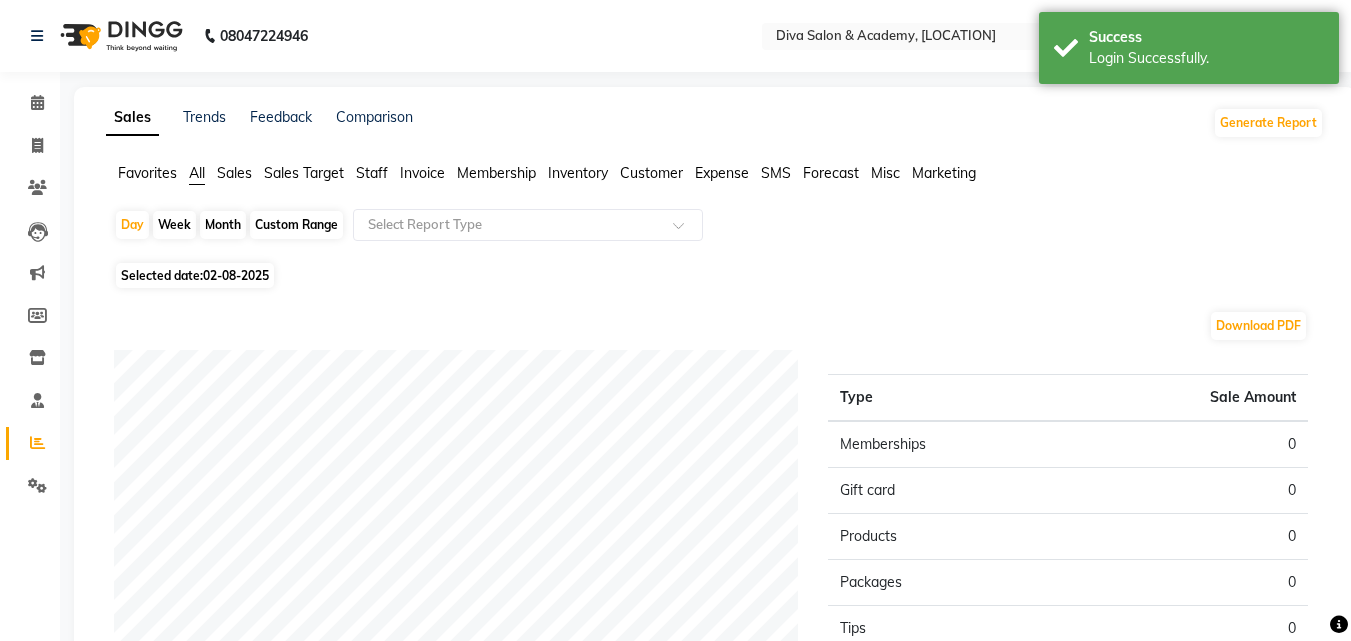 click on "Month" 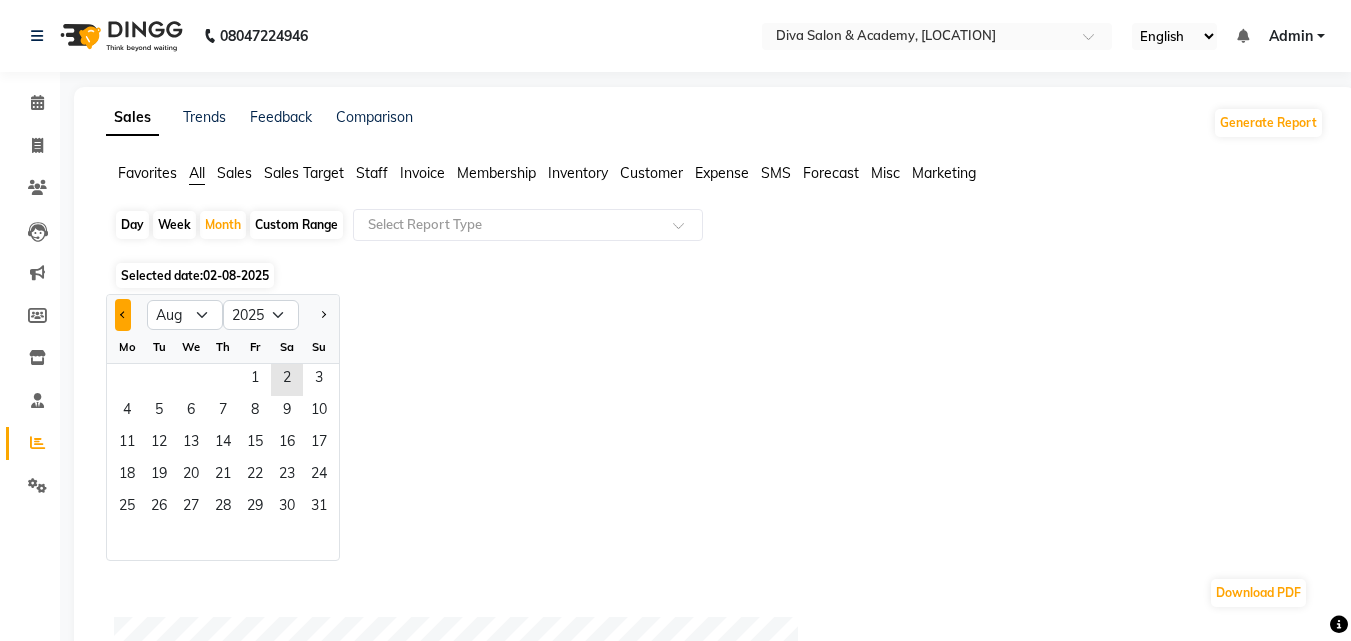 click 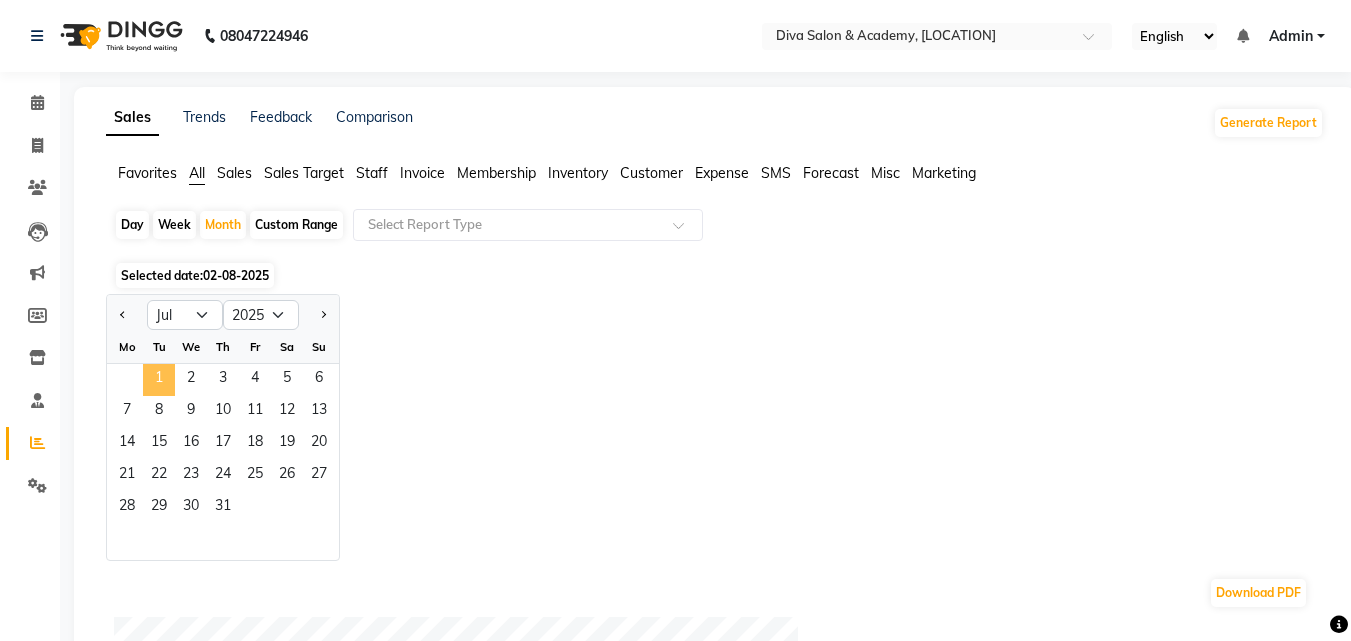 click on "1" 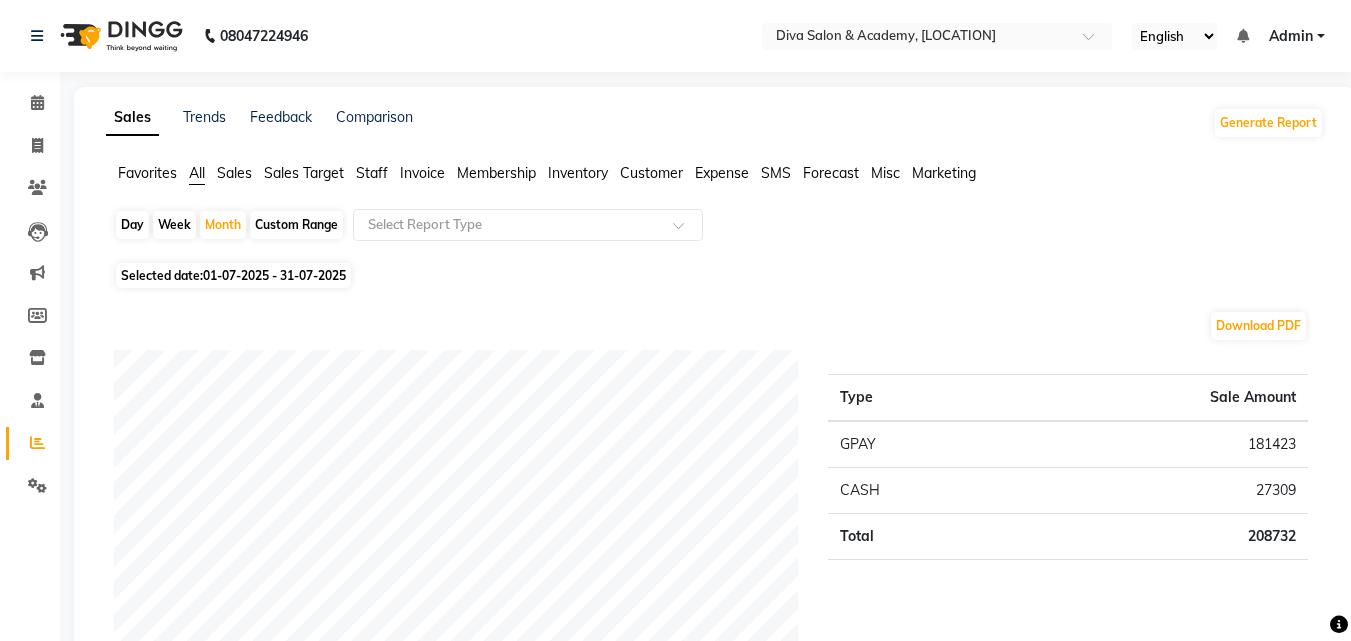 scroll, scrollTop: 560, scrollLeft: 0, axis: vertical 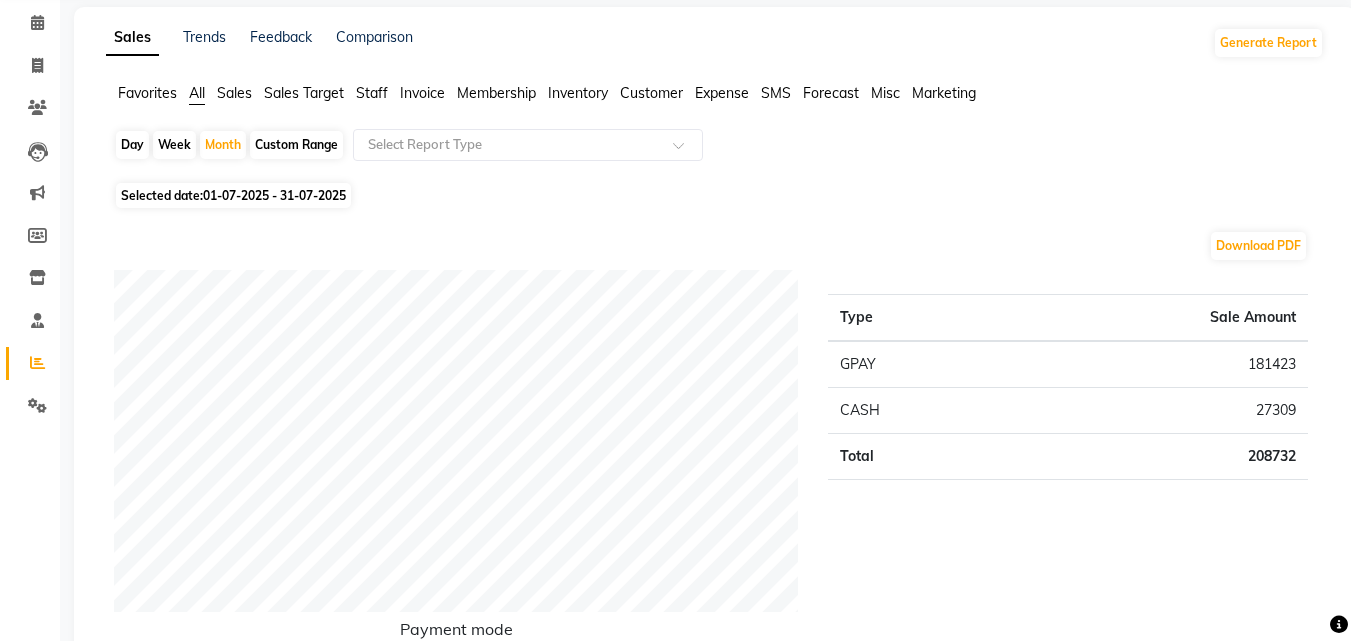 click on "Day" 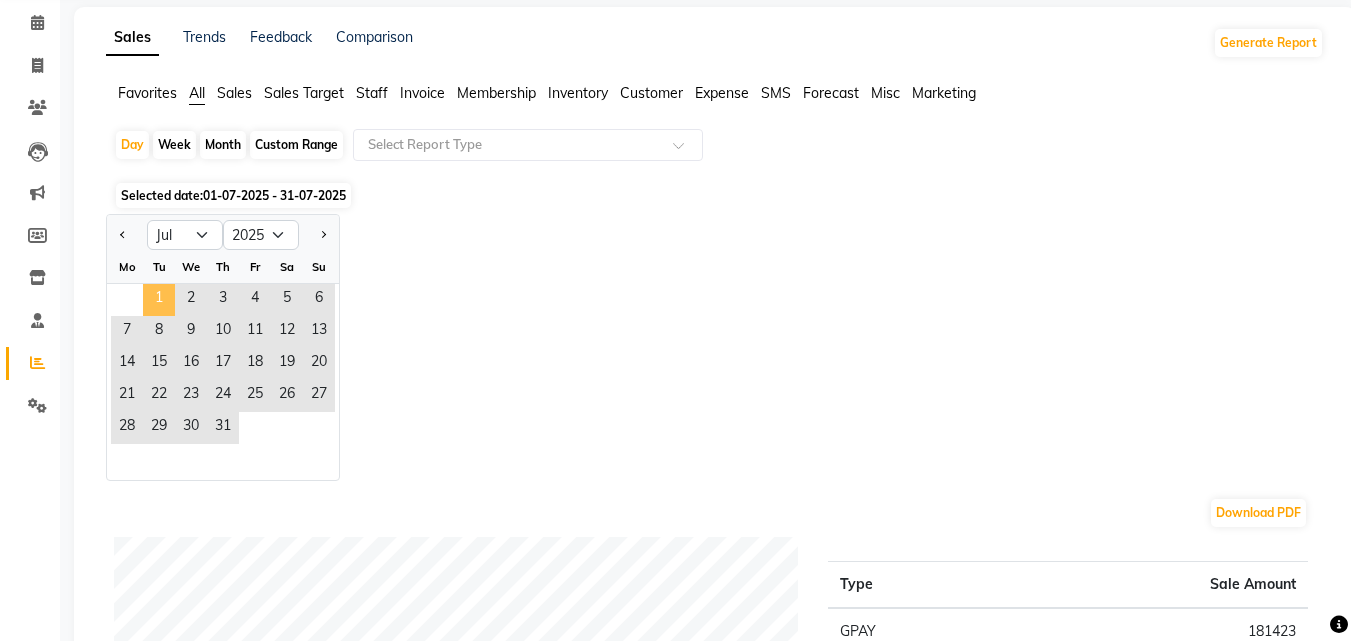 click on "1" 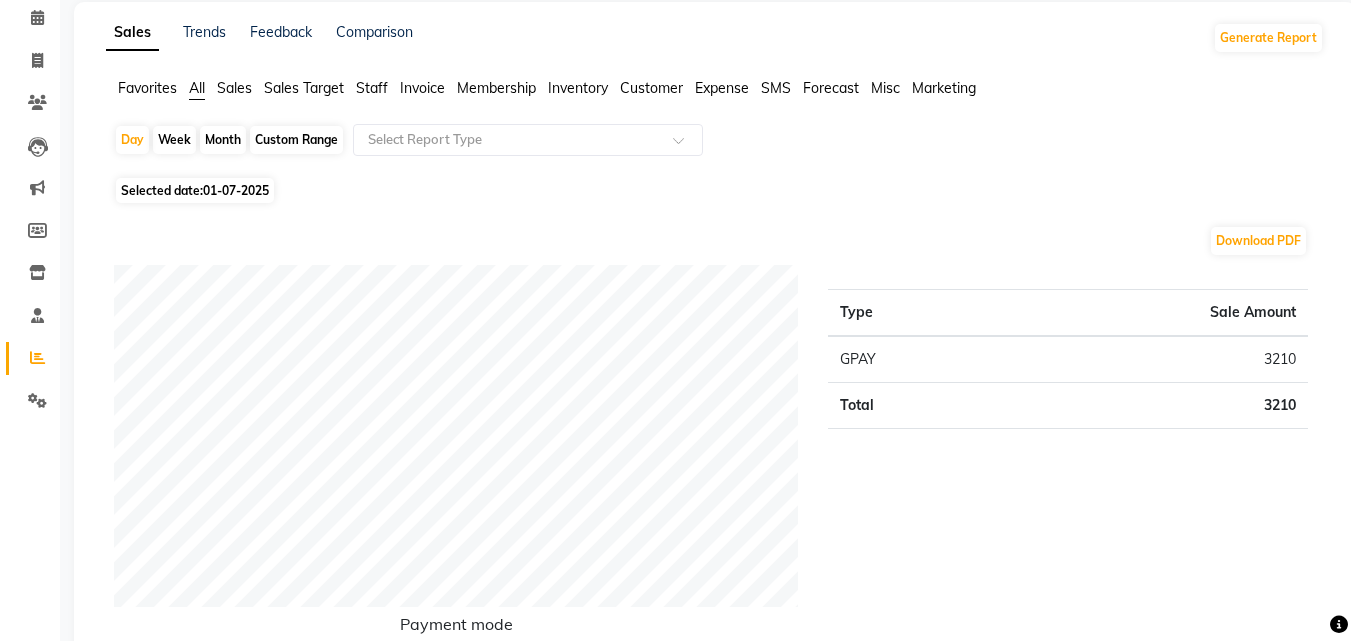 scroll, scrollTop: 40, scrollLeft: 0, axis: vertical 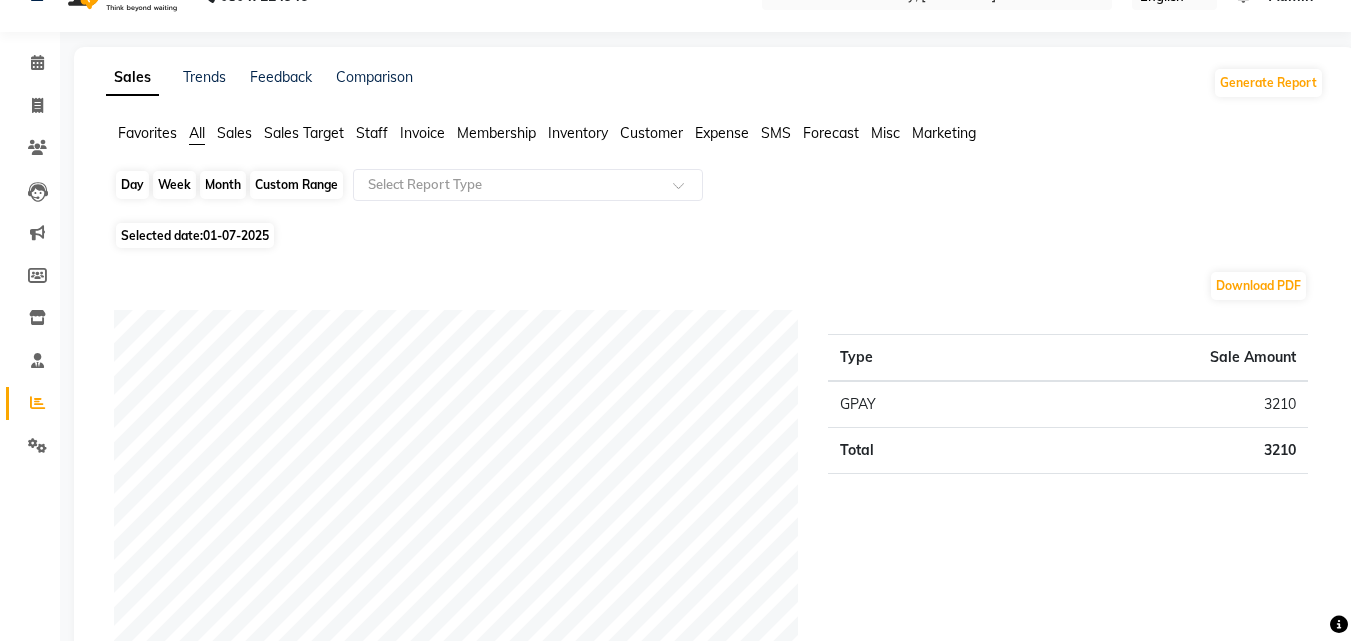click on "Day" 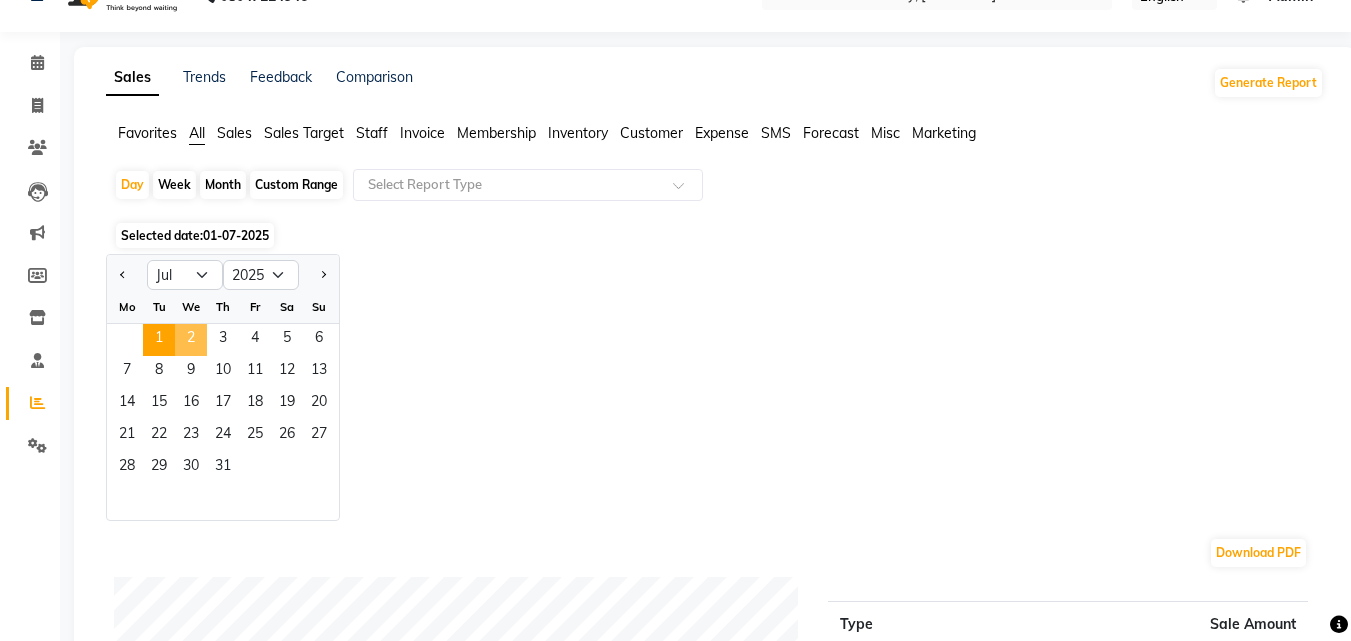 click on "2" 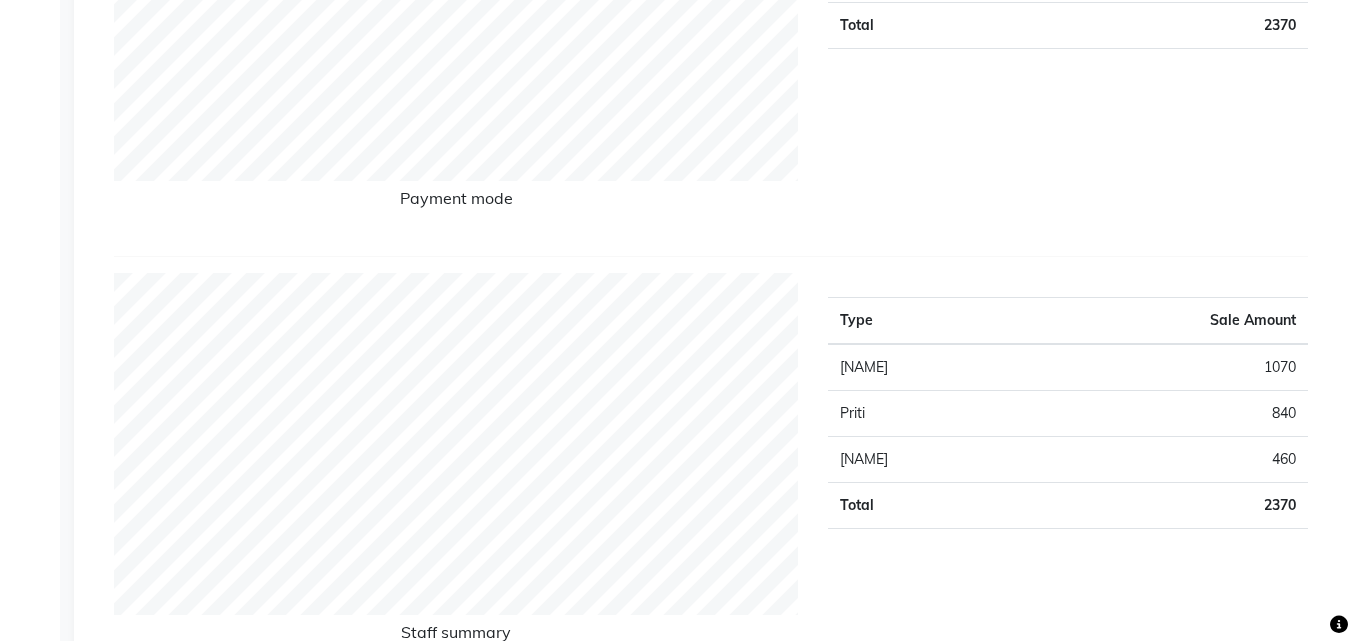 scroll, scrollTop: 520, scrollLeft: 0, axis: vertical 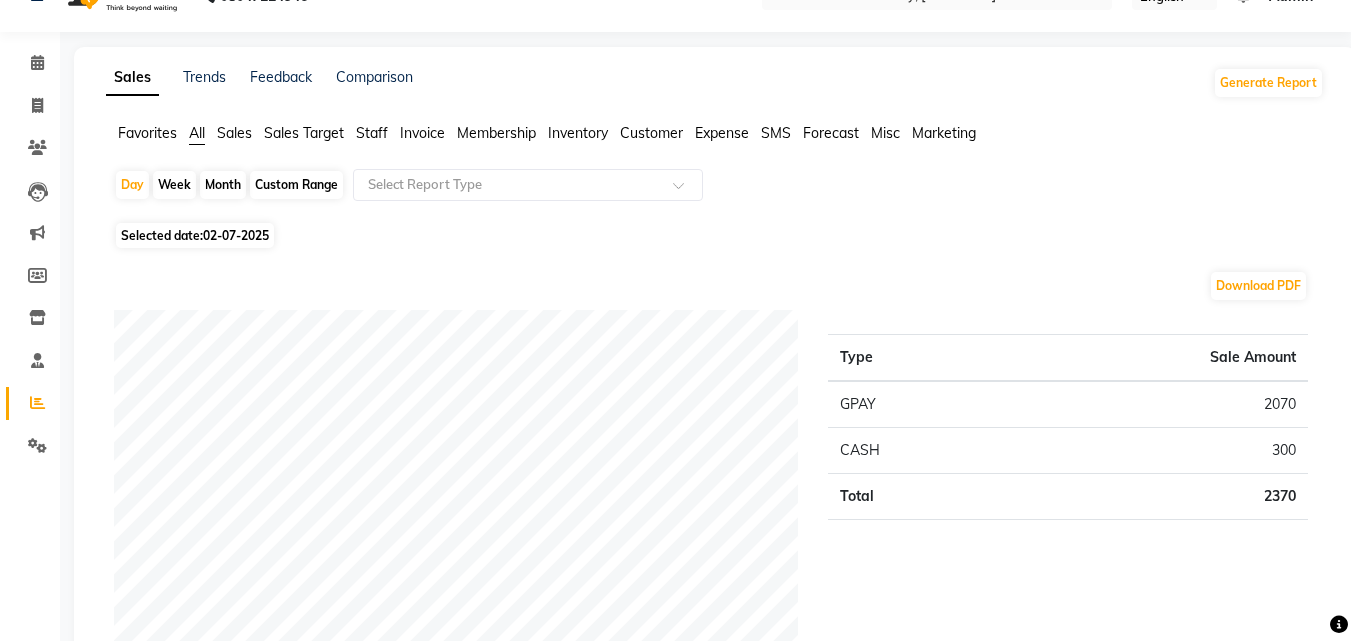 click on "02-07-2025" 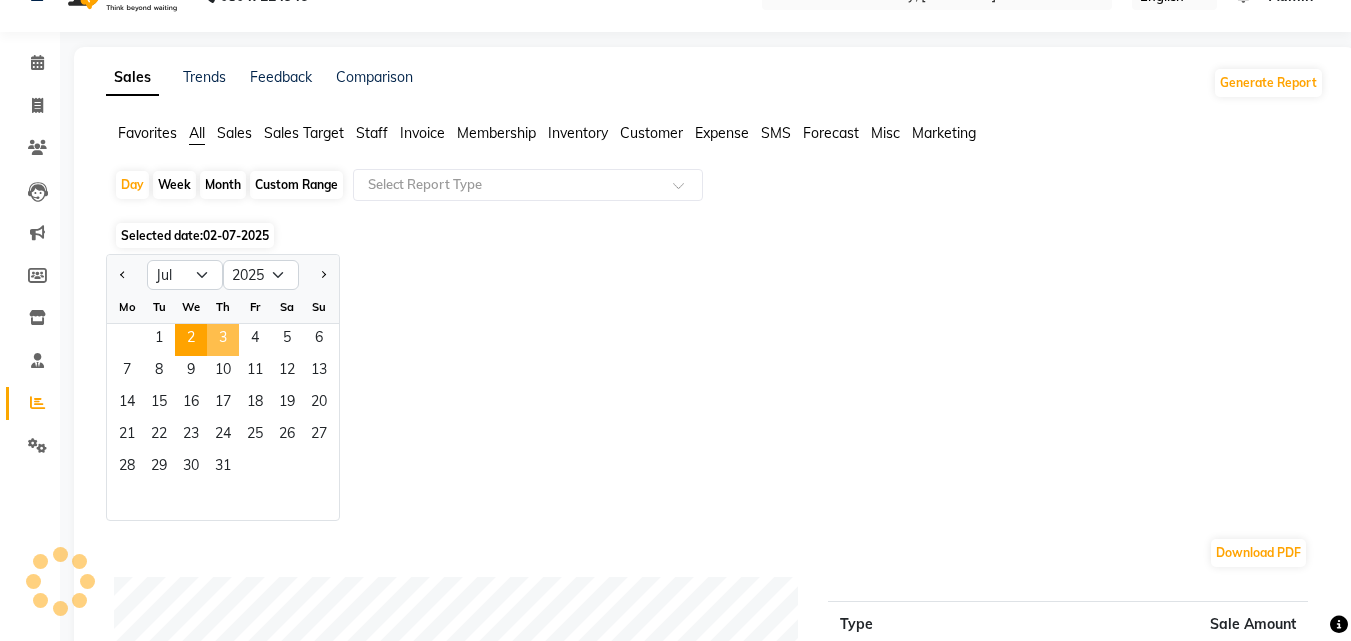 click on "3" 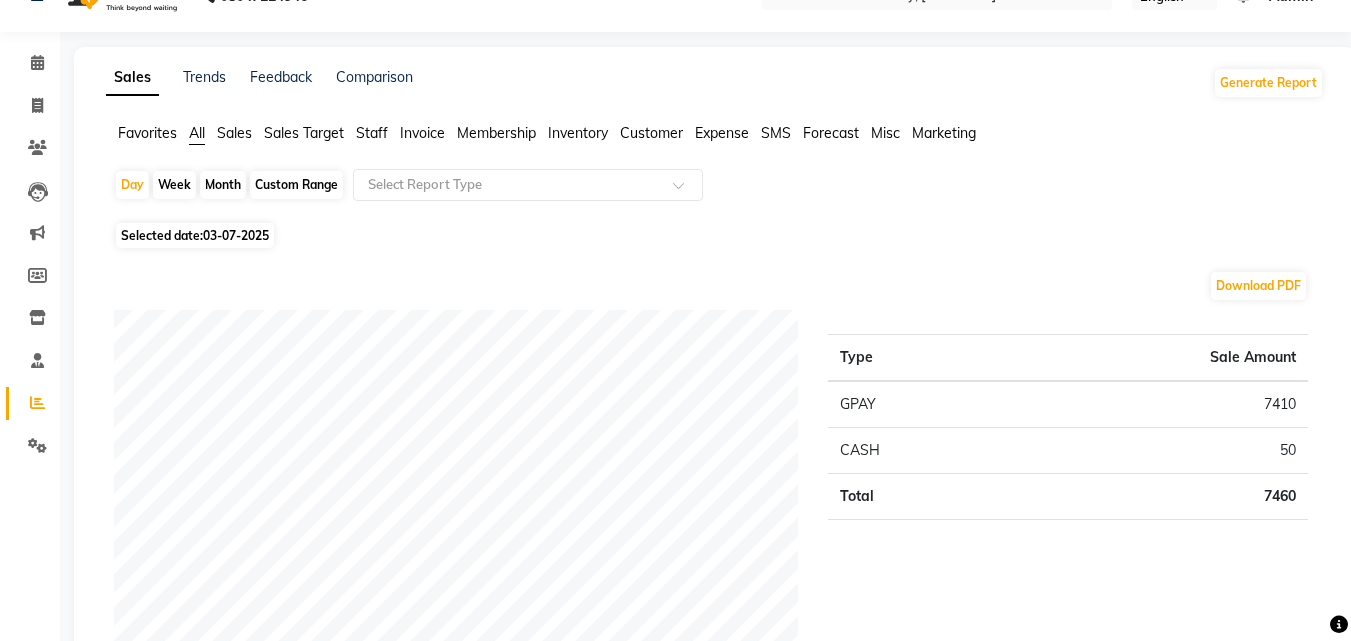 scroll, scrollTop: 600, scrollLeft: 0, axis: vertical 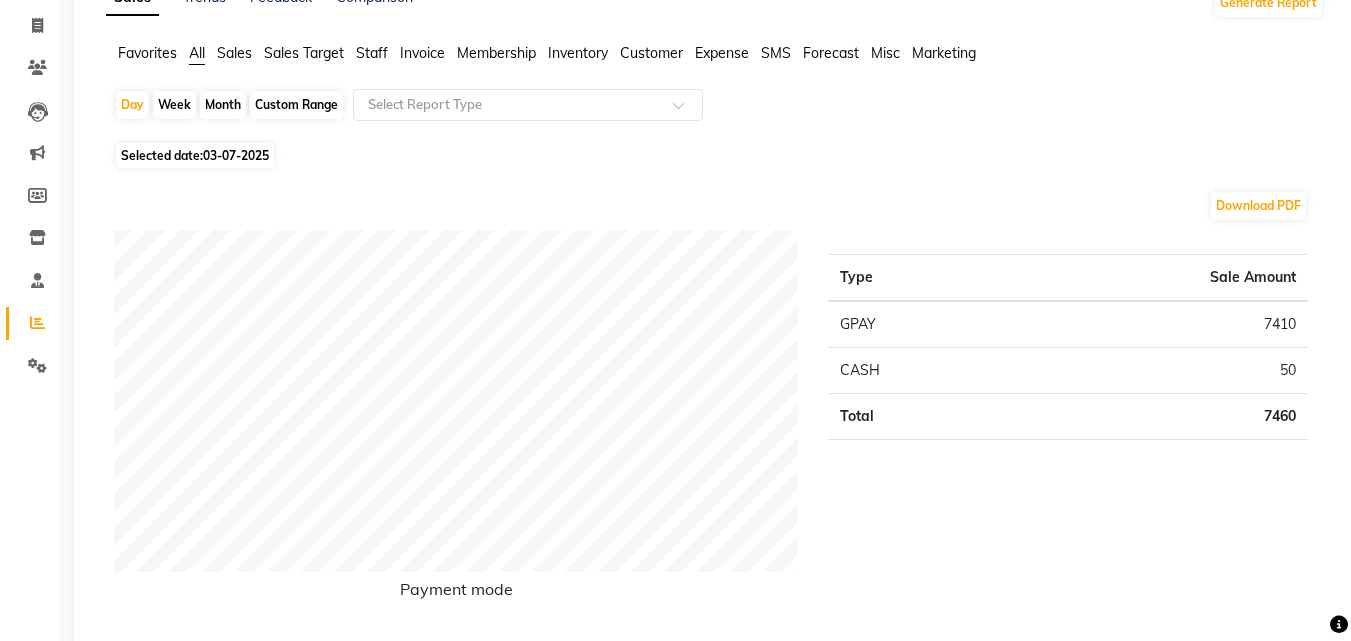 click on "03-07-2025" 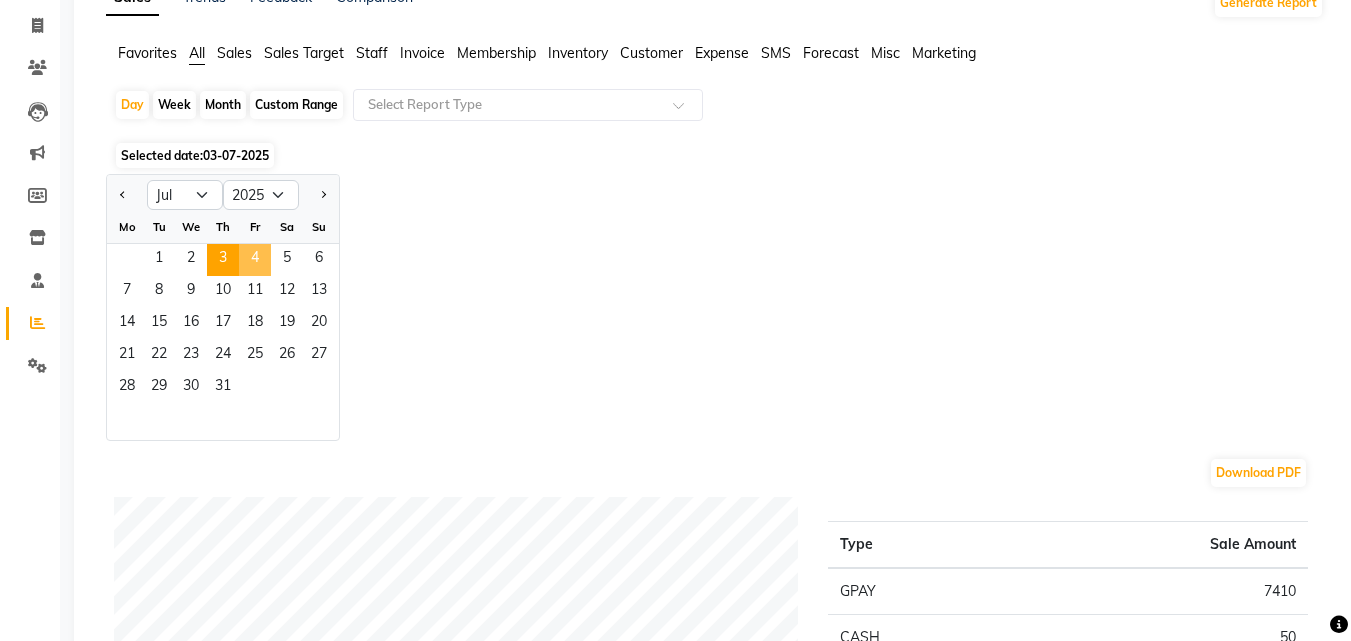 click on "4" 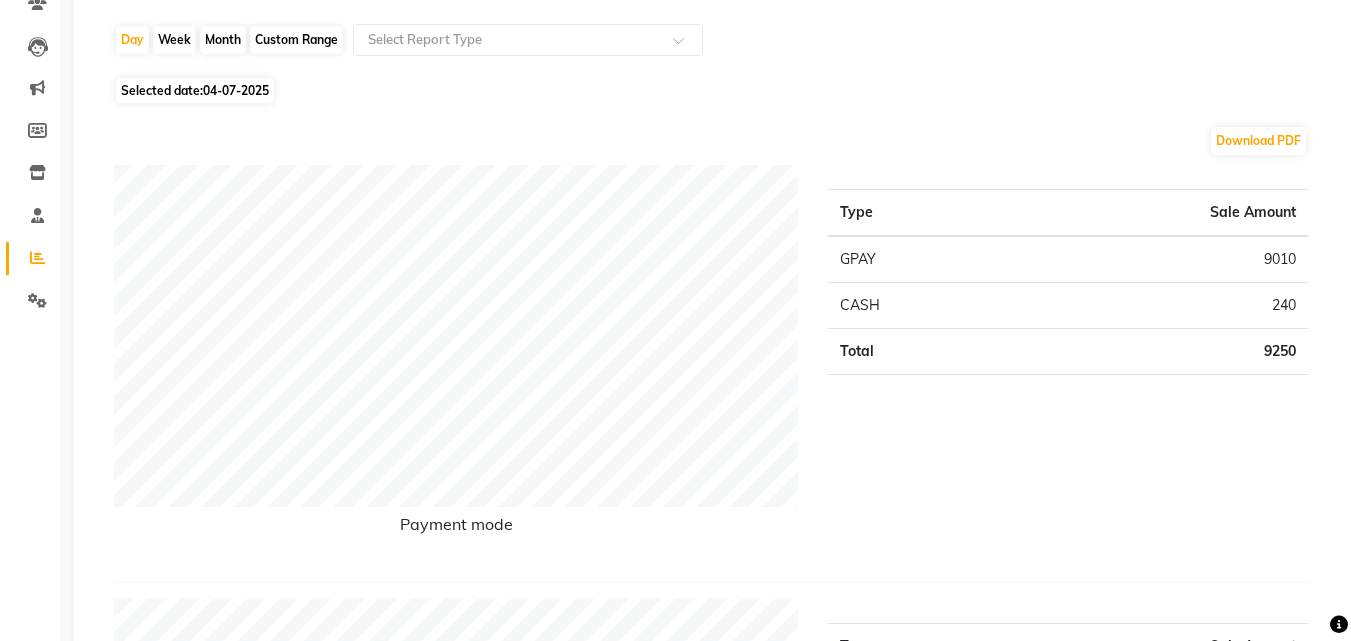 scroll, scrollTop: 160, scrollLeft: 0, axis: vertical 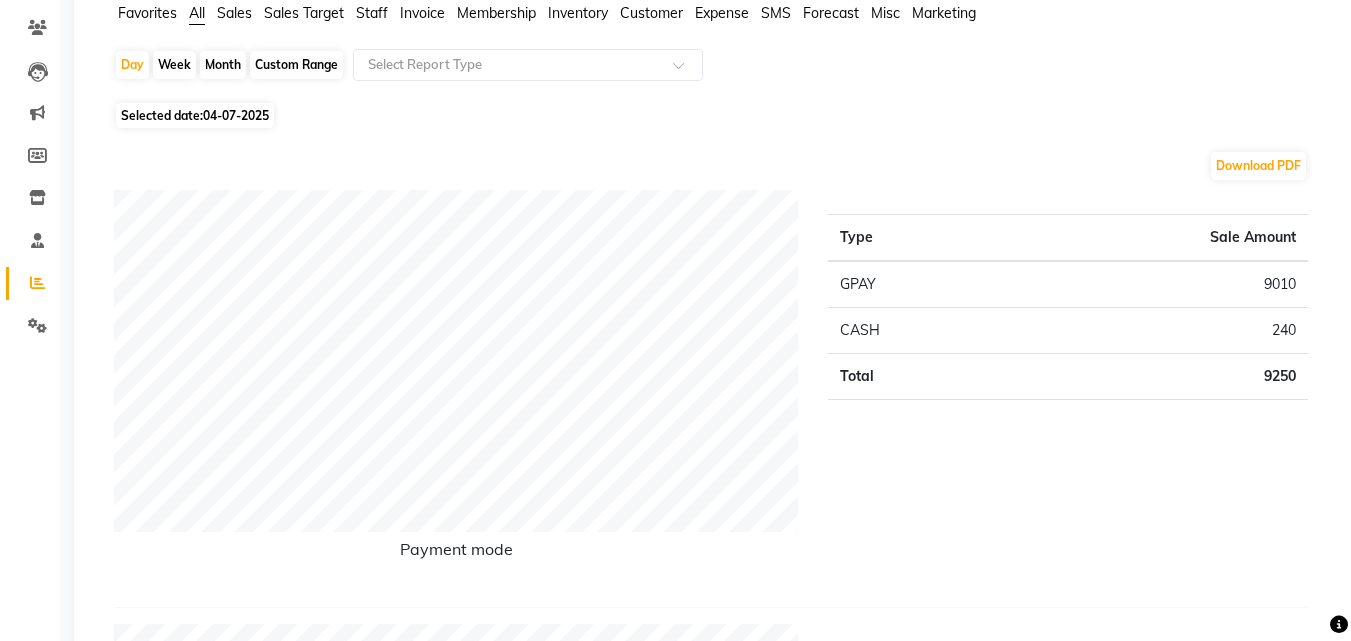 click on "Selected date:  [DATE]" 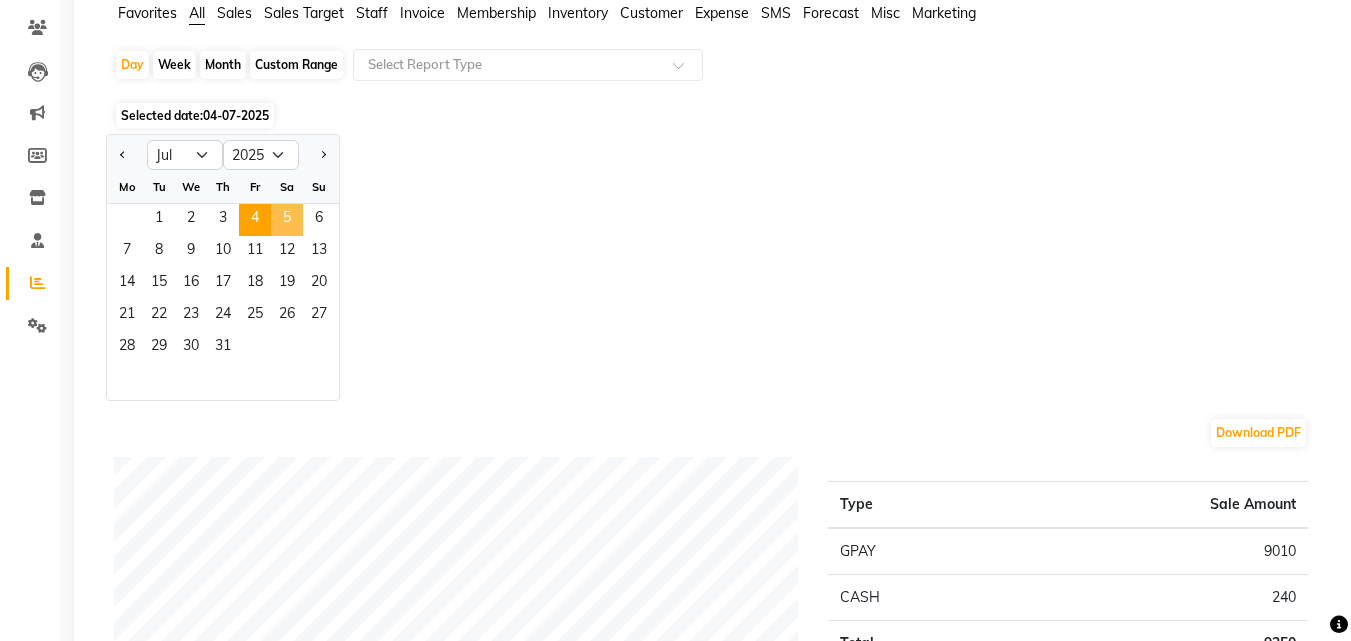 click on "5" 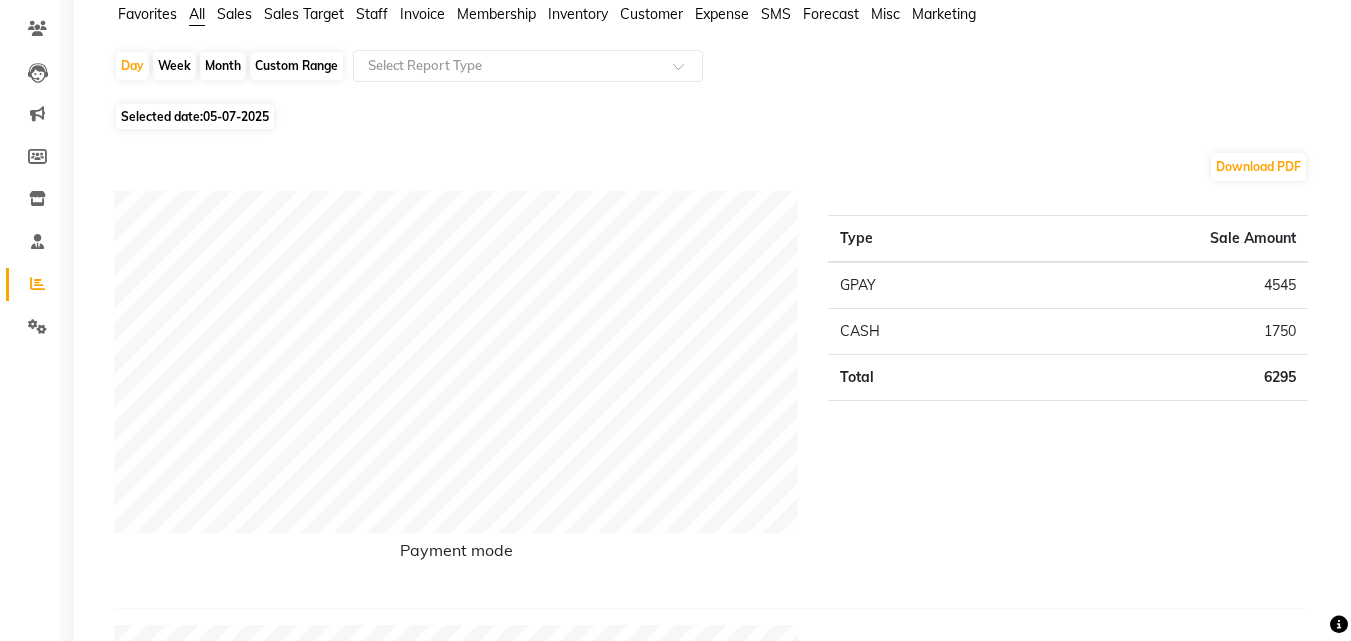 scroll, scrollTop: 120, scrollLeft: 0, axis: vertical 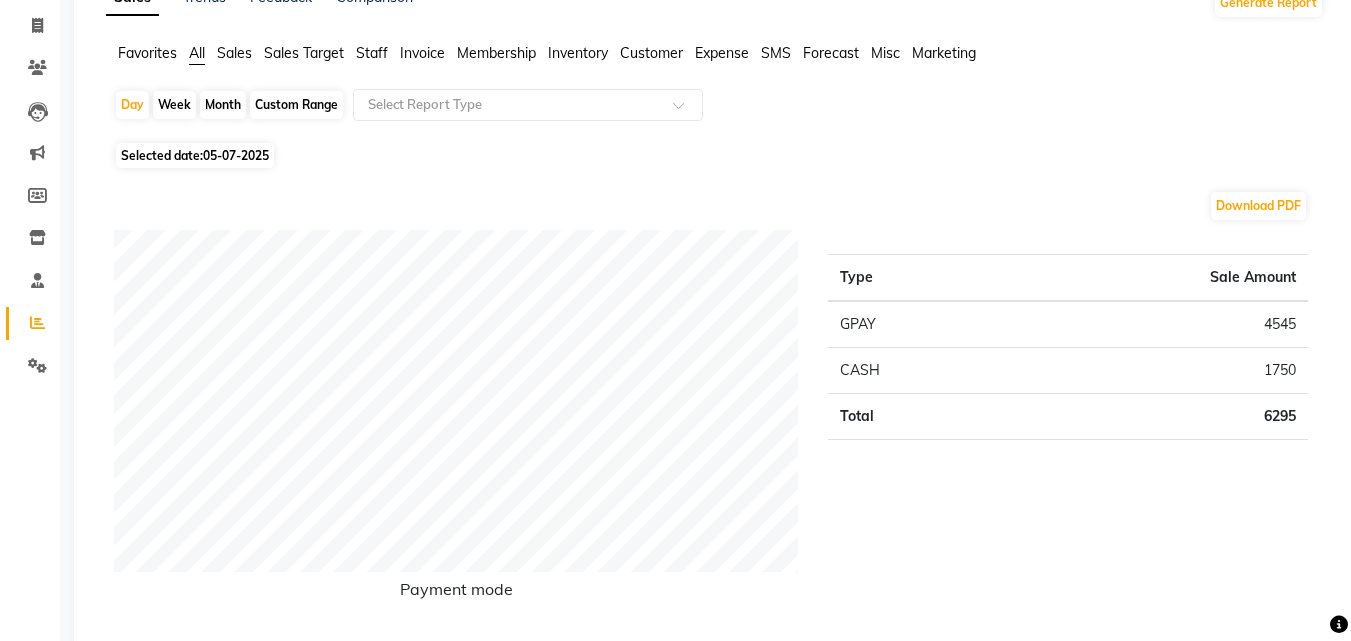 click on "05-07-2025" 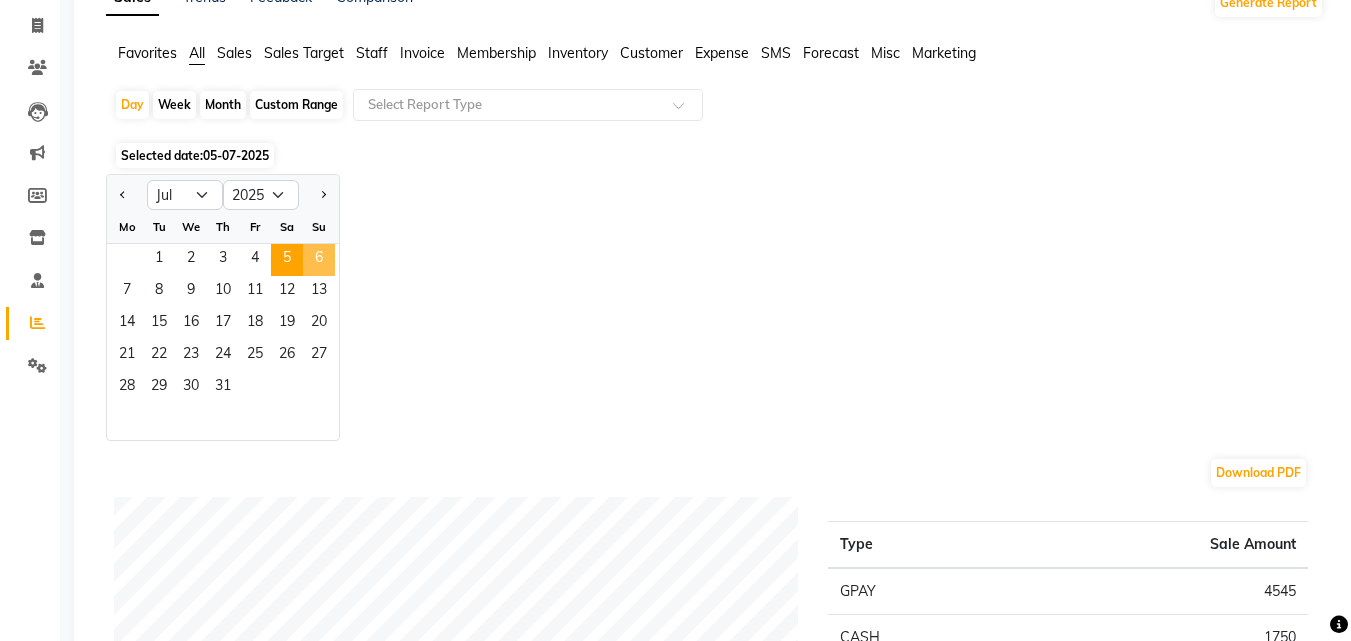 click on "6" 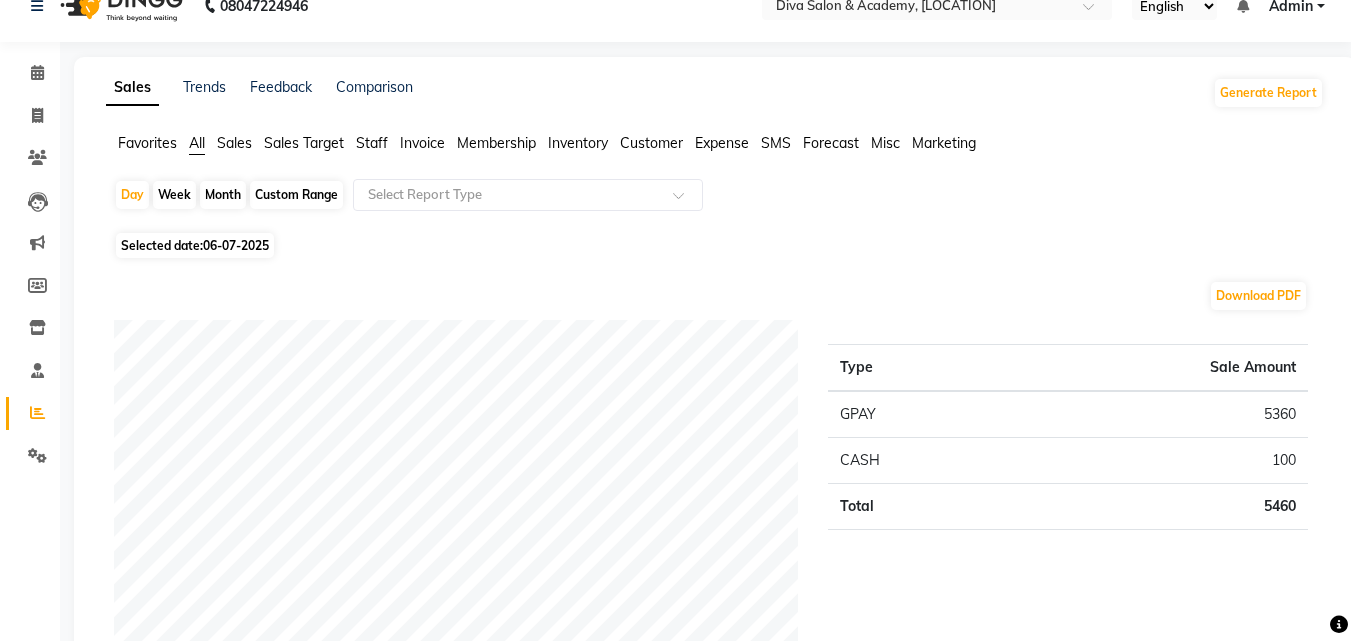 scroll, scrollTop: 0, scrollLeft: 0, axis: both 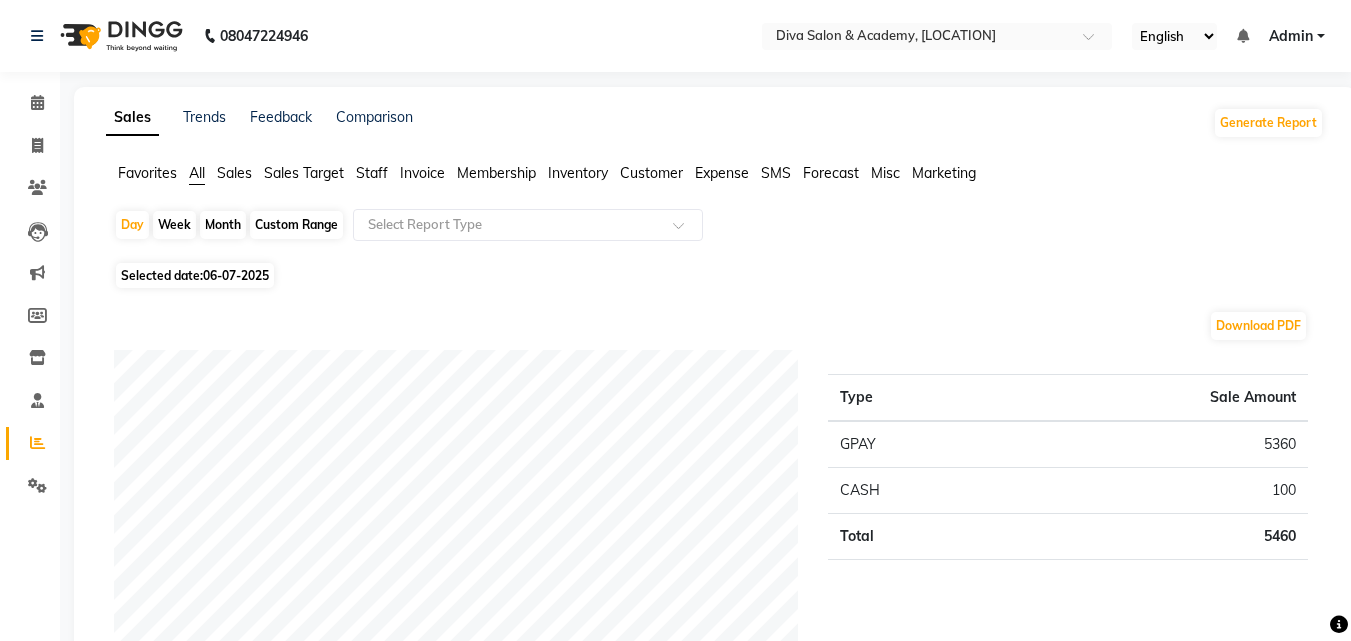 click on "06-07-2025" 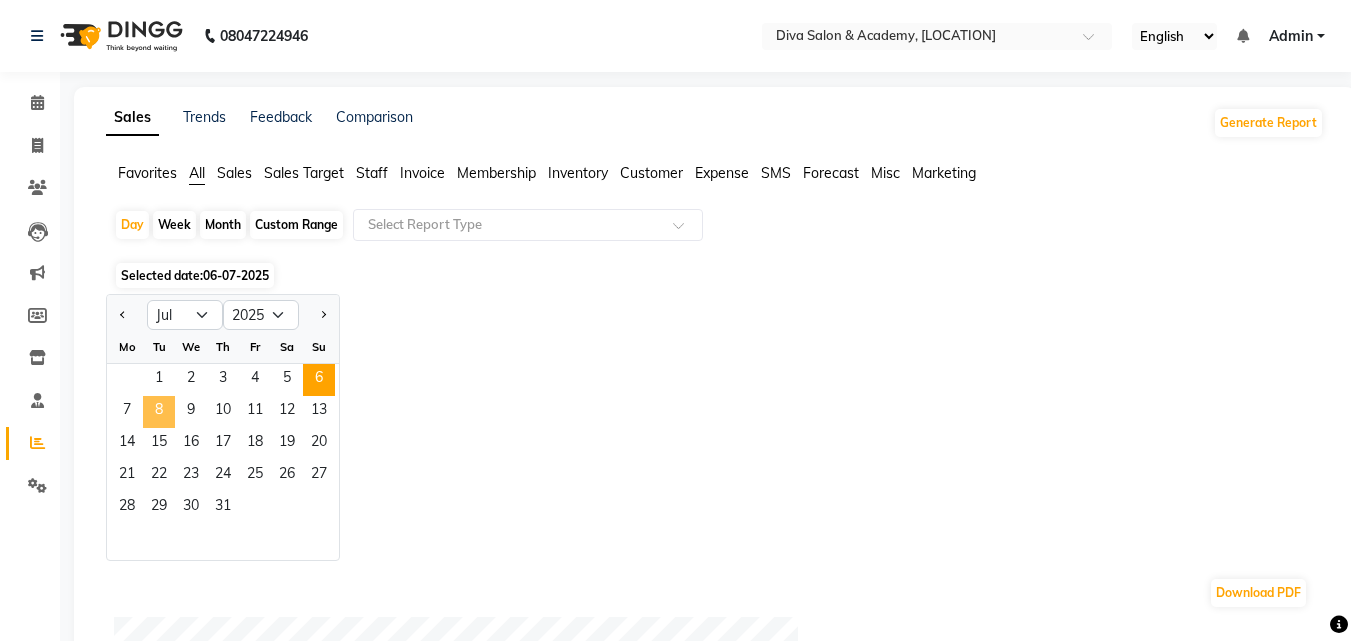 click on "8" 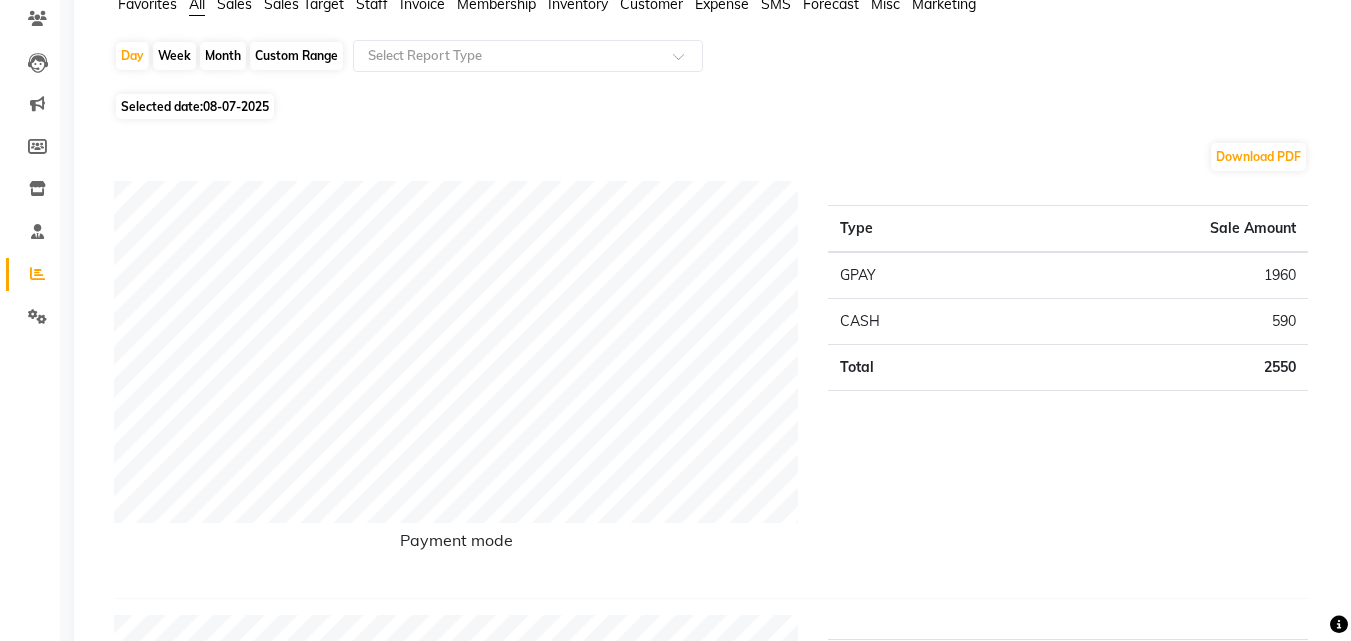 scroll, scrollTop: 120, scrollLeft: 0, axis: vertical 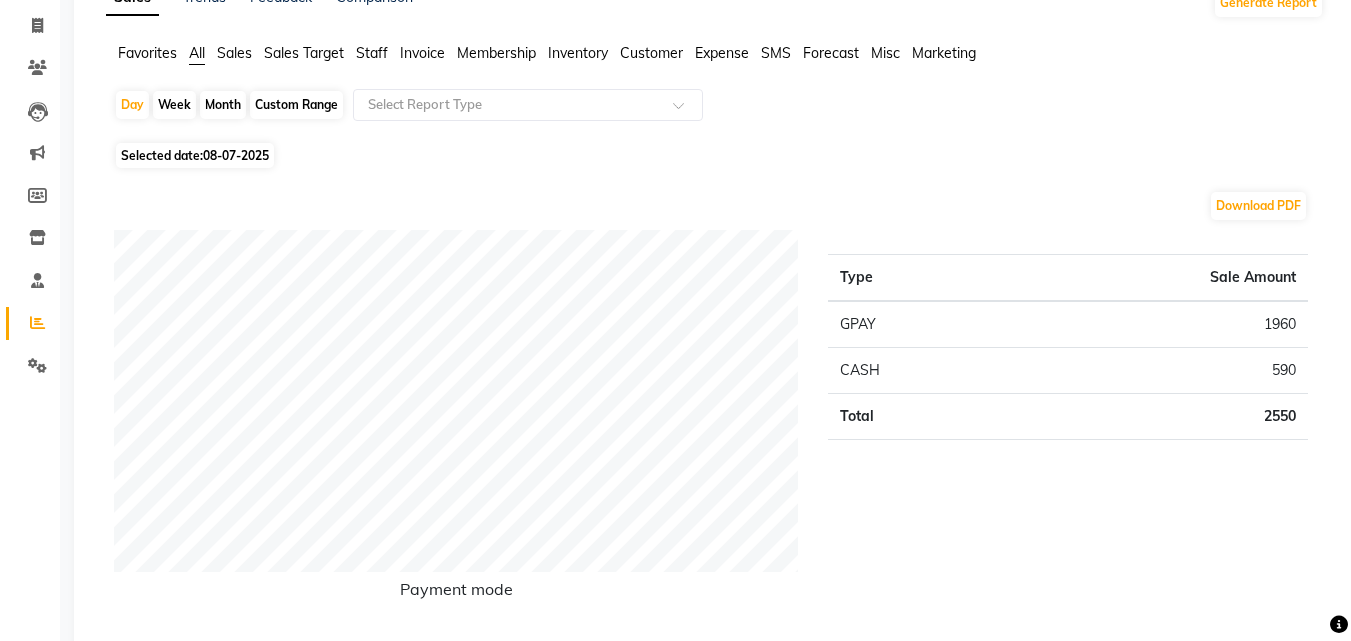click on "08-07-2025" 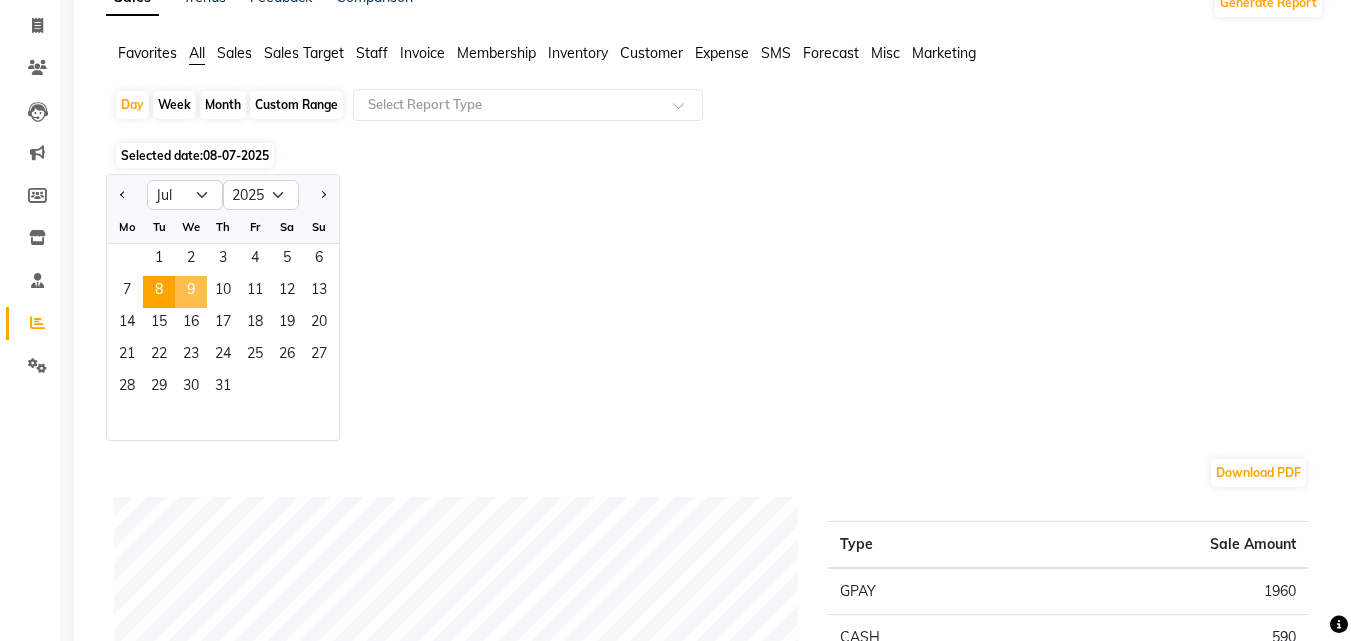 click on "9" 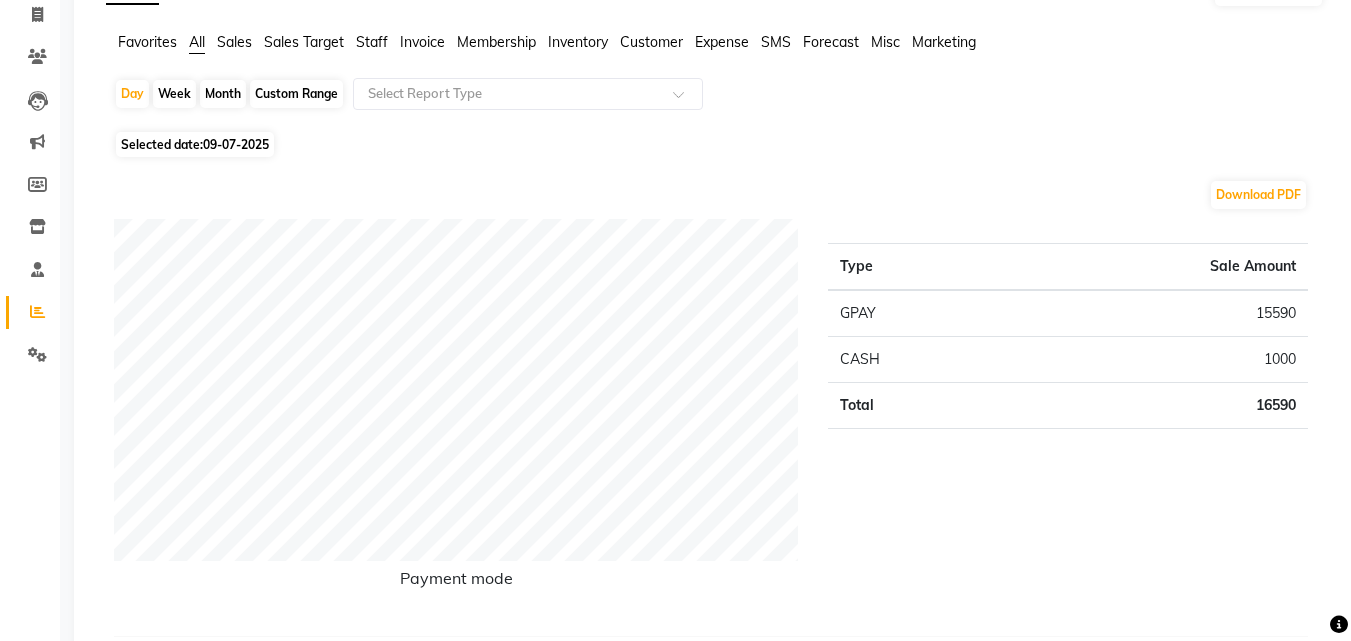 scroll, scrollTop: 120, scrollLeft: 0, axis: vertical 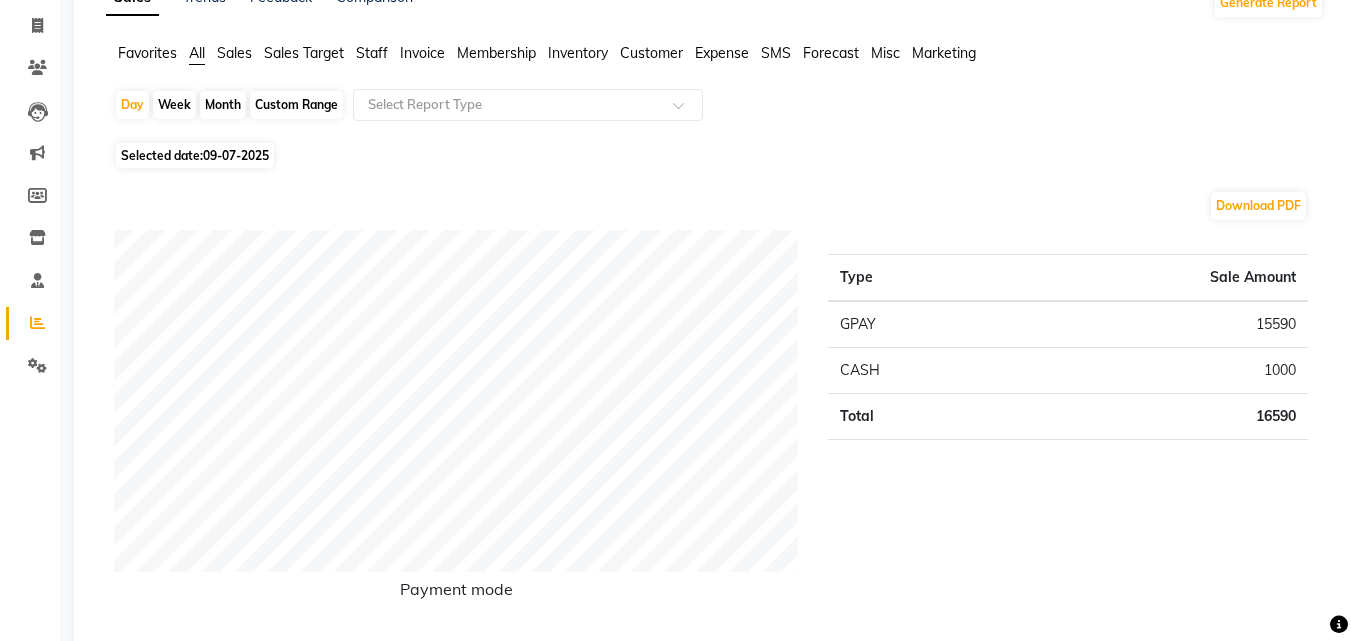 click on "09-07-2025" 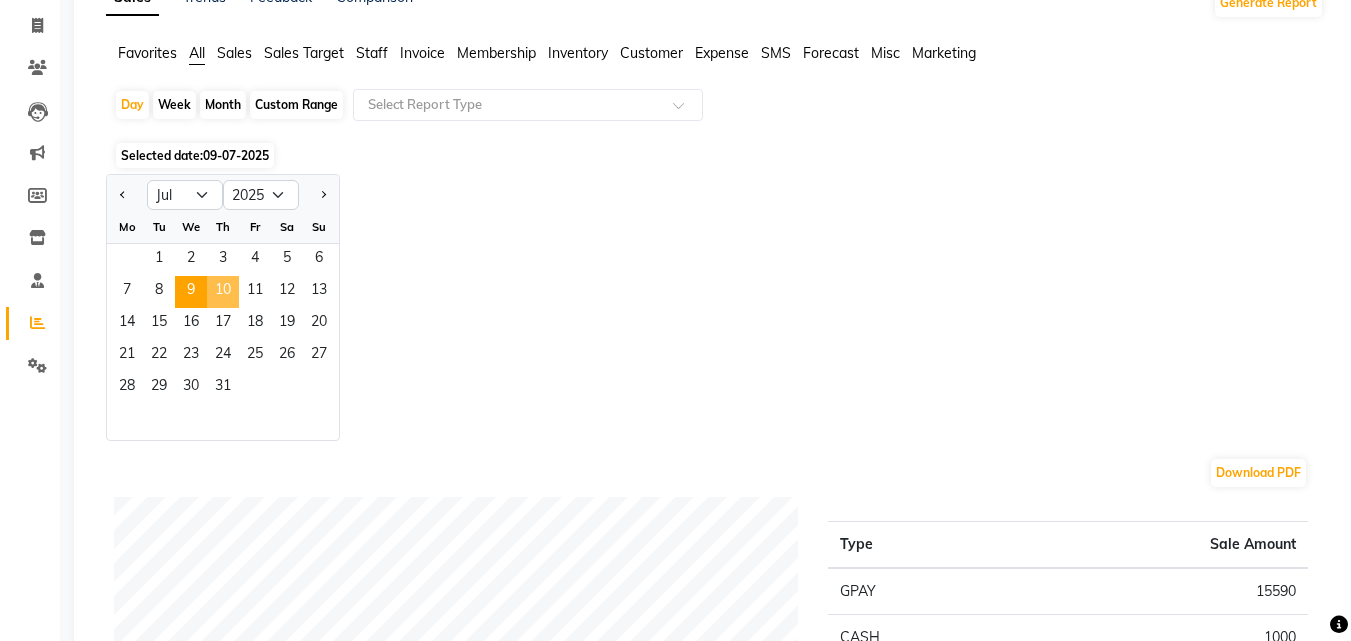 click on "10" 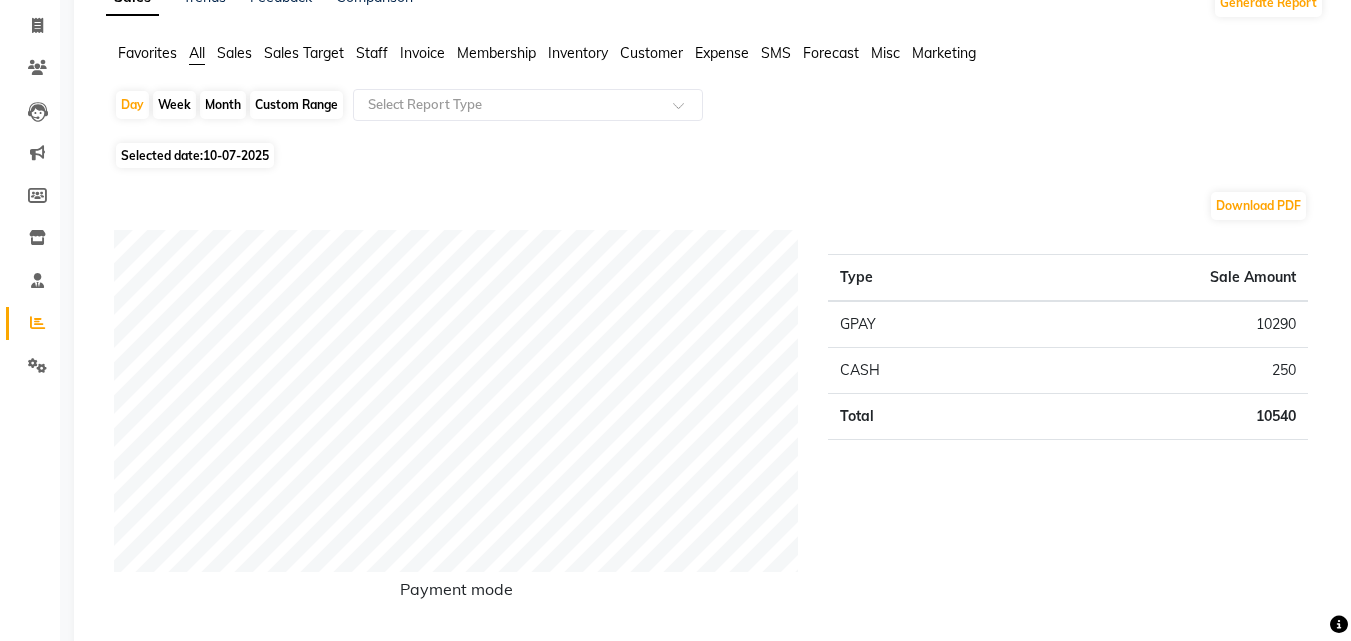 scroll, scrollTop: 680, scrollLeft: 0, axis: vertical 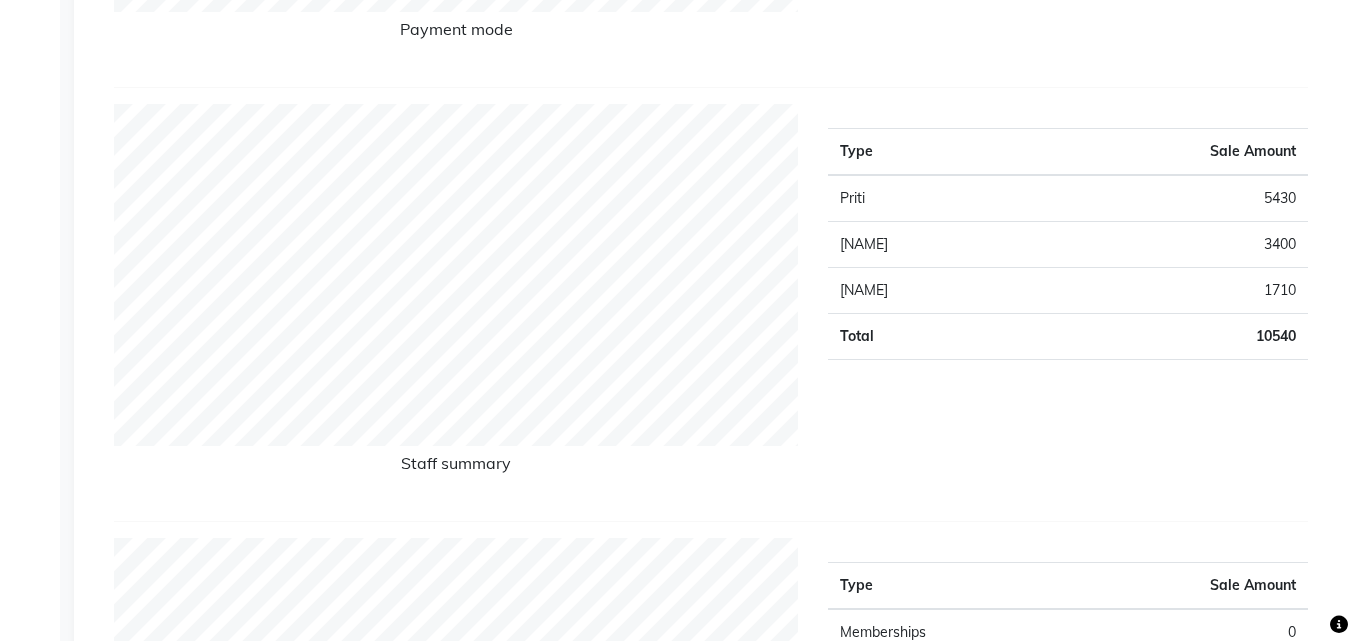 click on "Sales Trends Feedback Comparison Generate Report Favorites All Sales Sales Target Staff Invoice Membership Inventory Customer Expense SMS Forecast Misc Marketing  Day   Week   Month   Custom Range  Select Report Type Selected date:  [DATE]  Download PDF Payment mode Type Sale Amount GPAY 10290 CASH 250 Total 10540 Staff summary Type Sale Amount [NAME] 5430 [NAME] 3400 [NAME] 1710 Total 10540 Sales summary Type Sale Amount Memberships 0 Gift card 0 Prepaid 0 Vouchers 0 Products 0 Packages 0 Tips 0 Services 10540 Fee 0 Total 10540 Service by category Type Sale Amount Hair Cut 2995 Waxing (Rica) 2500 Cleanup 1185 Waxing (Chocolate) 1041 Threading 1038 Hair Color 780 Waxing (Honey) 700 Hair Wash & Blow Dry 250 Waxing (Brazilian) 48 Hair Treatment & Spa 0 Total 10537 Service sales Type Sale Amount o3 facial 2800 Cleanup- Normal 1185 Waxing (Rica) - Full Hand 1000 Threading - Eyebrows 798 Hair Color - Root Touch Up - Short Hair 780 (waxingChocolate) hand + under 691 Korean waxing ( Rica ) Full hand 500 500" 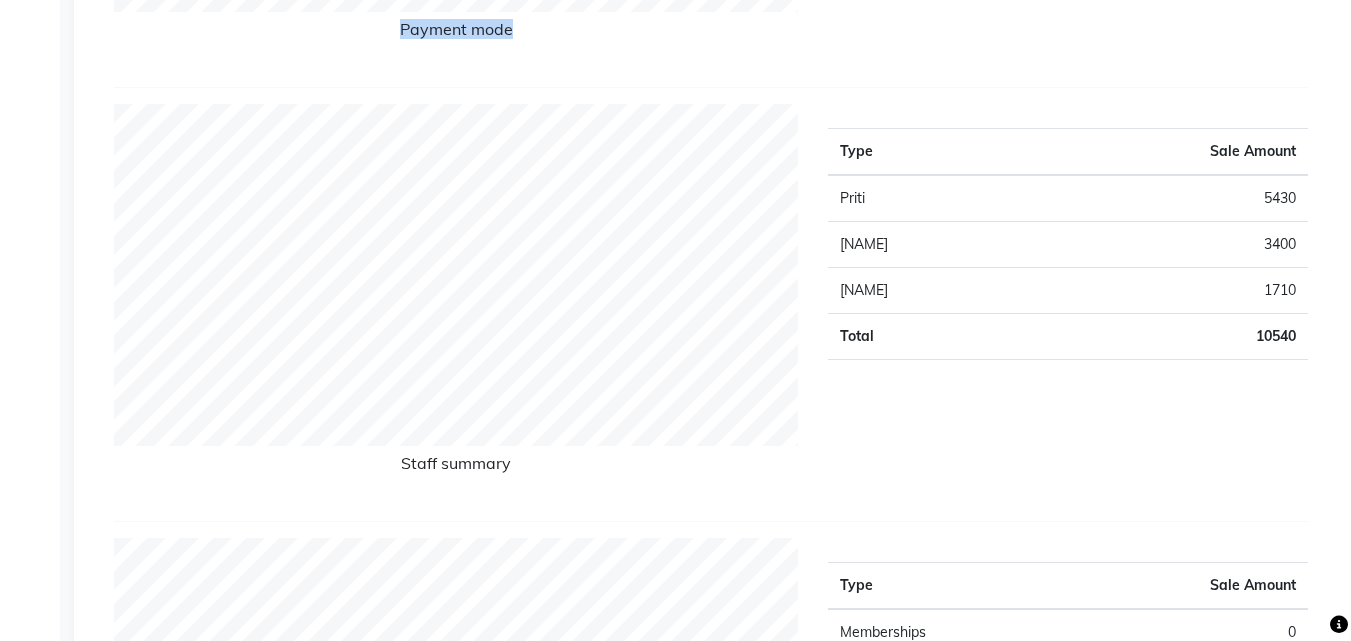 click on "Sales Trends Feedback Comparison Generate Report Favorites All Sales Sales Target Staff Invoice Membership Inventory Customer Expense SMS Forecast Misc Marketing  Day   Week   Month   Custom Range  Select Report Type Selected date:  [DATE]  Download PDF Payment mode Type Sale Amount GPAY 10290 CASH 250 Total 10540 Staff summary Type Sale Amount [NAME] 5430 [NAME] 3400 [NAME] 1710 Total 10540 Sales summary Type Sale Amount Memberships 0 Gift card 0 Prepaid 0 Vouchers 0 Products 0 Packages 0 Tips 0 Services 10540 Fee 0 Total 10540 Service by category Type Sale Amount Hair Cut 2995 Waxing (Rica) 2500 Cleanup 1185 Waxing (Chocolate) 1041 Threading 1038 Hair Color 780 Waxing (Honey) 700 Hair Wash & Blow Dry 250 Waxing (Brazilian) 48 Hair Treatment & Spa 0 Total 10537 Service sales Type Sale Amount o3 facial 2800 Cleanup- Normal 1185 Waxing (Rica) - Full Hand 1000 Threading - Eyebrows 798 Hair Color - Root Touch Up - Short Hair 780 (waxingChocolate) hand + under 691 Korean waxing ( Rica ) Full hand 500 500" 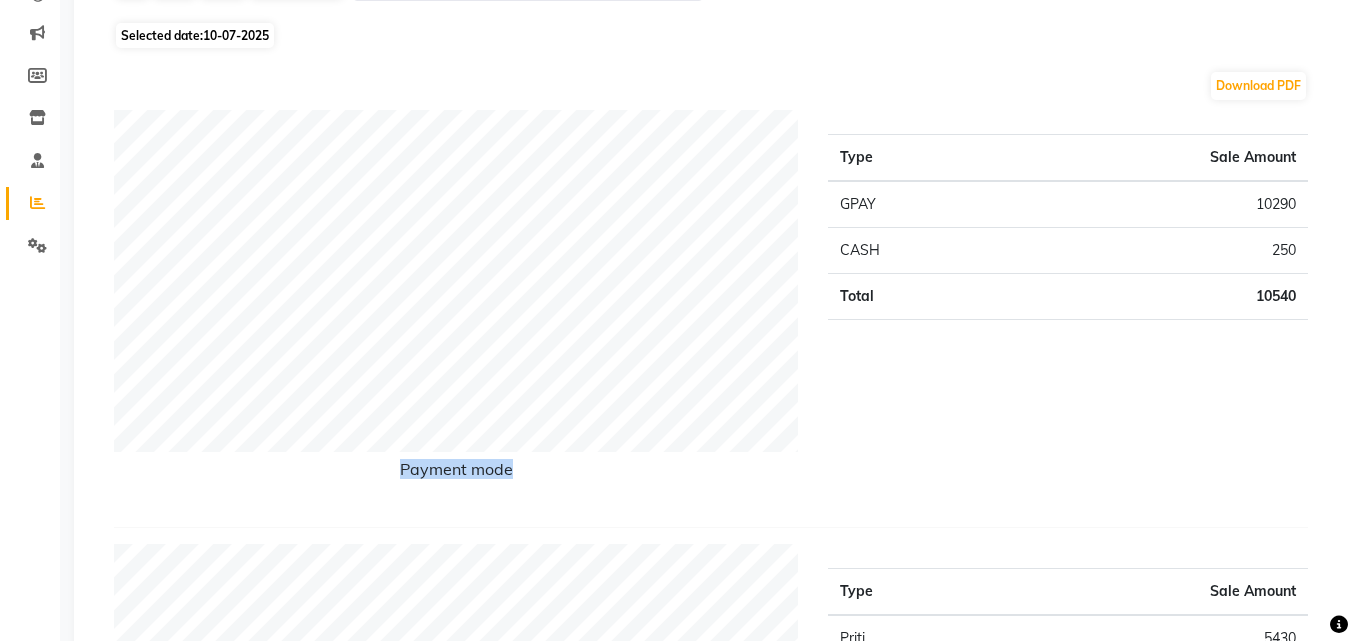 scroll, scrollTop: 200, scrollLeft: 0, axis: vertical 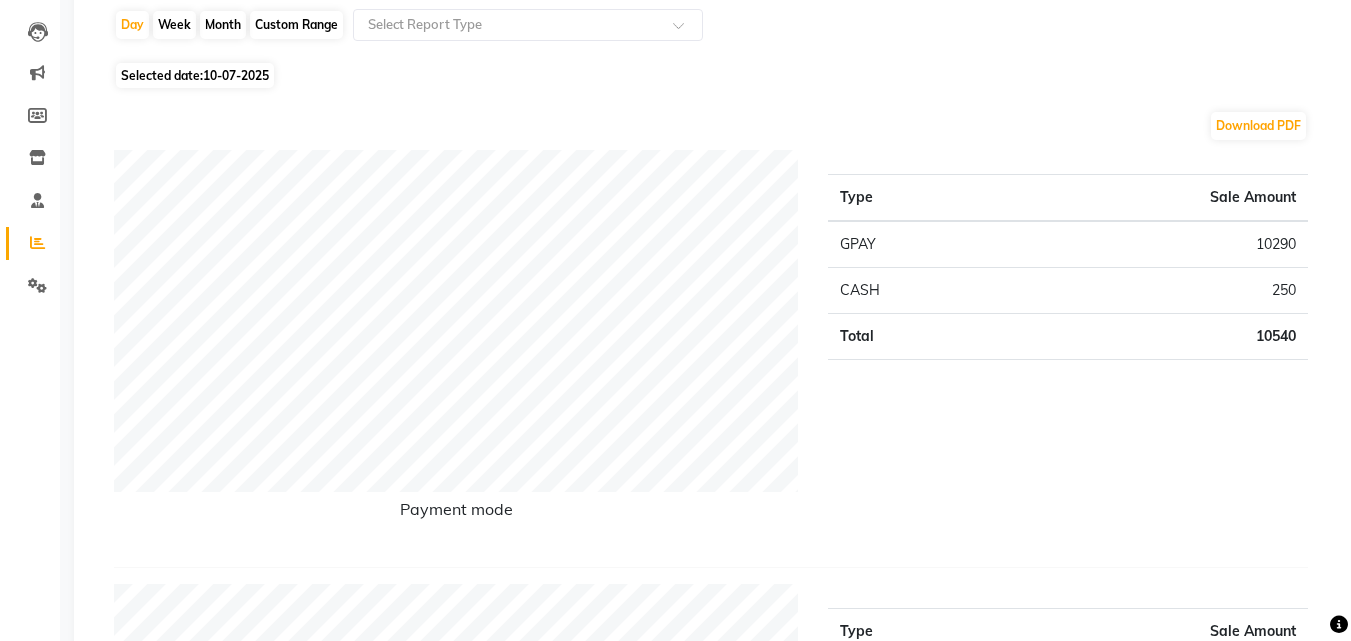 click on "10-07-2025" 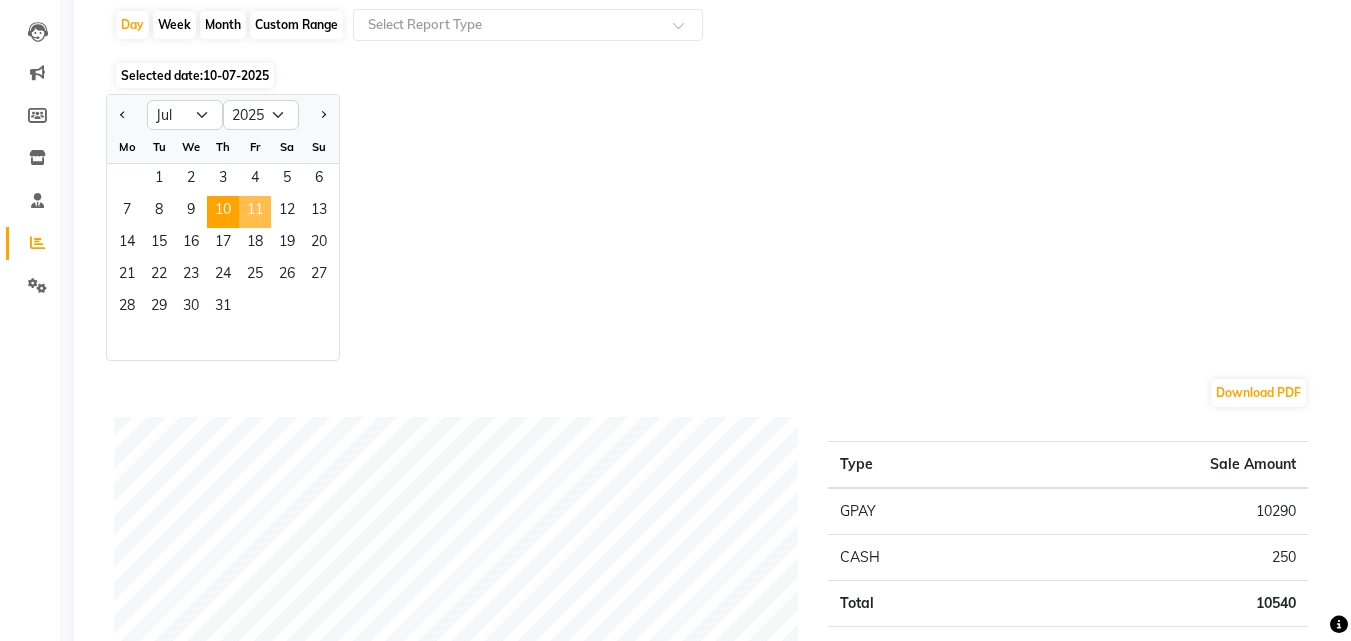 click on "11" 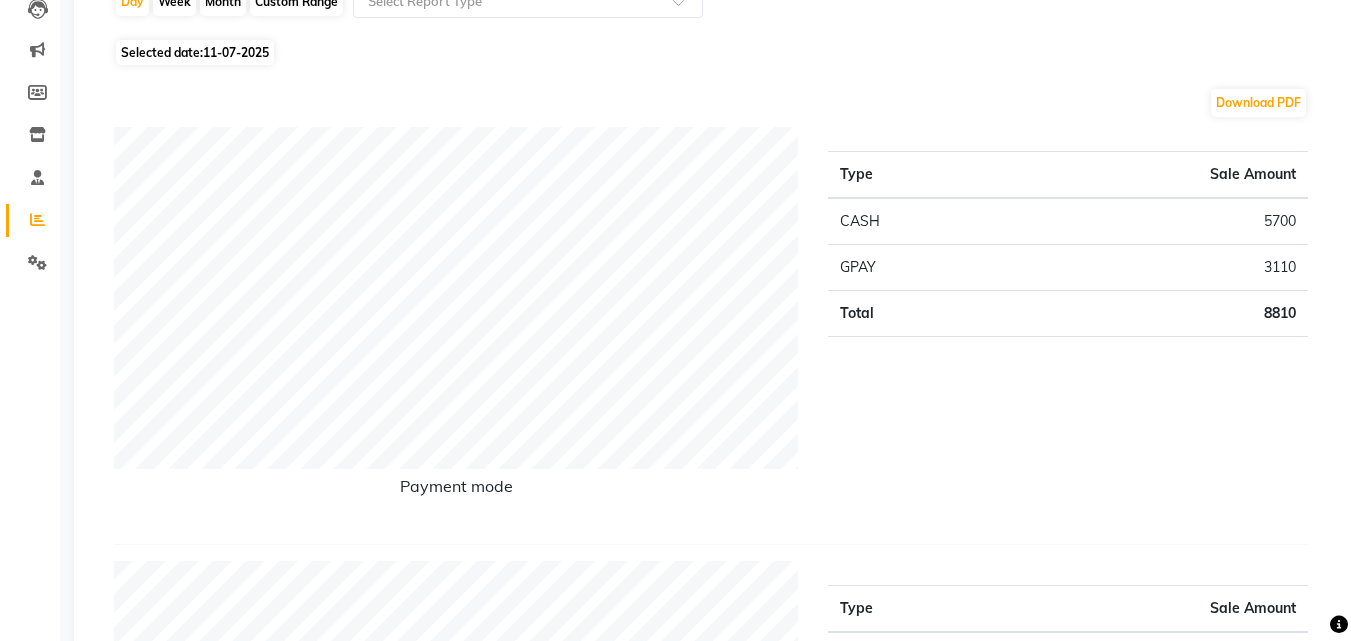 scroll, scrollTop: 200, scrollLeft: 0, axis: vertical 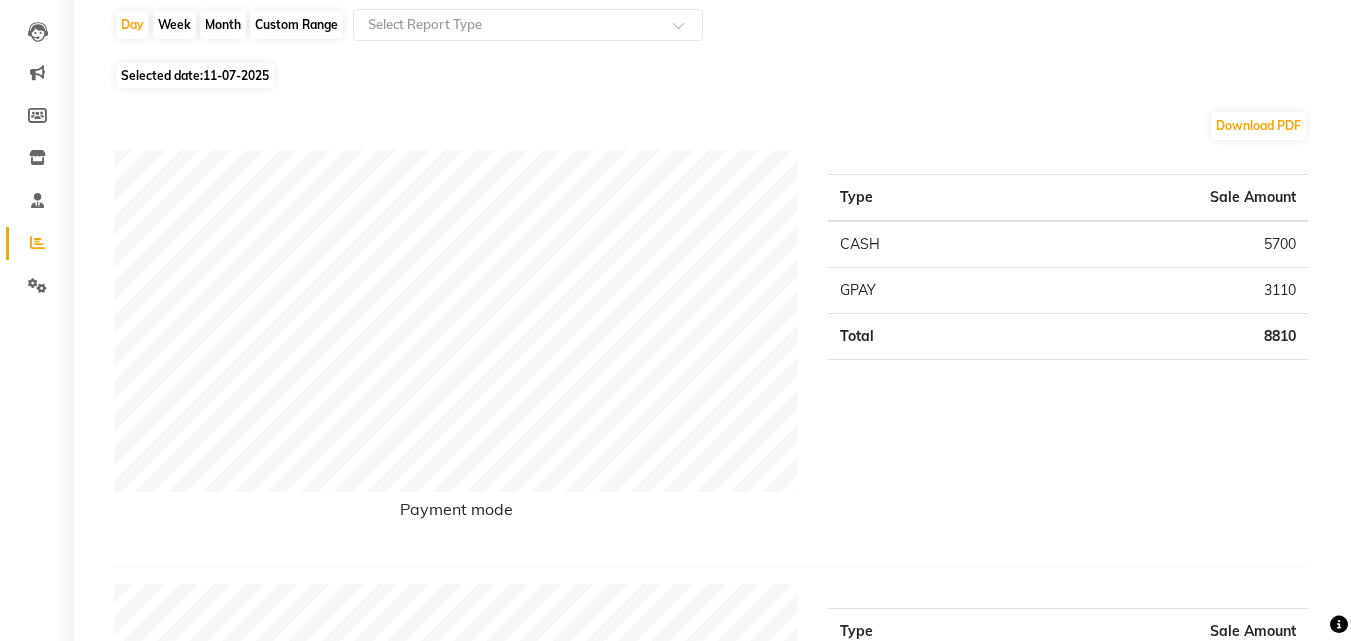 click on "11-07-2025" 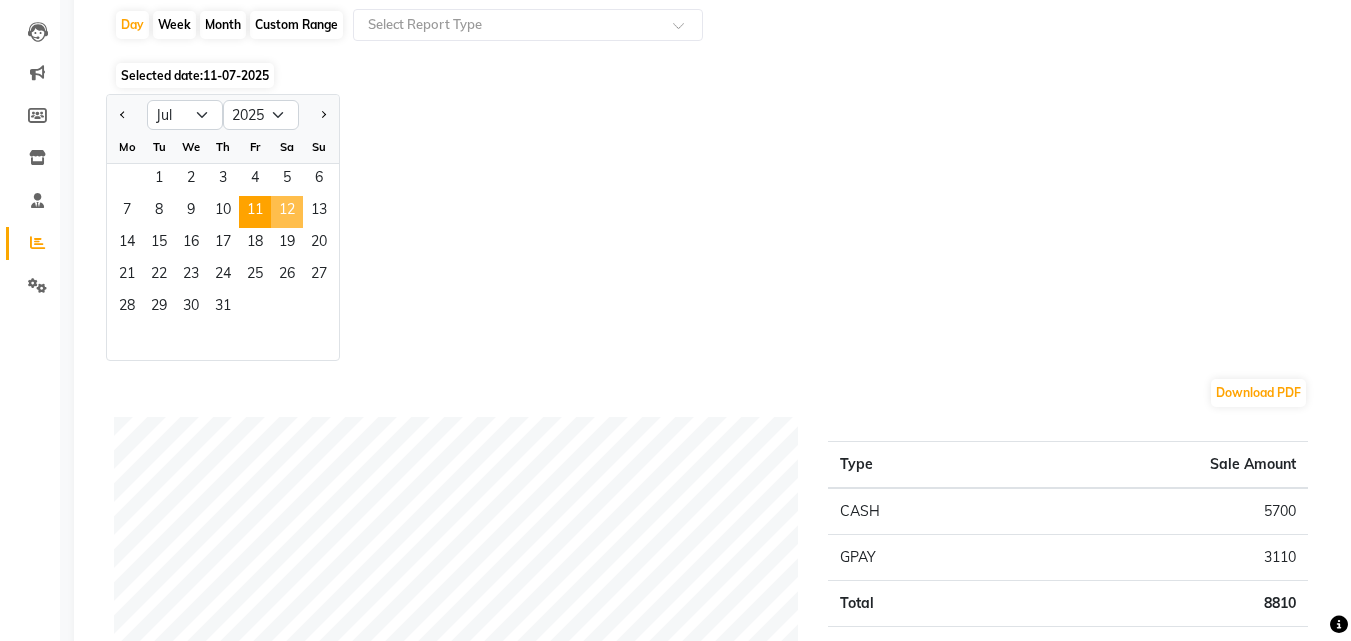 click on "12" 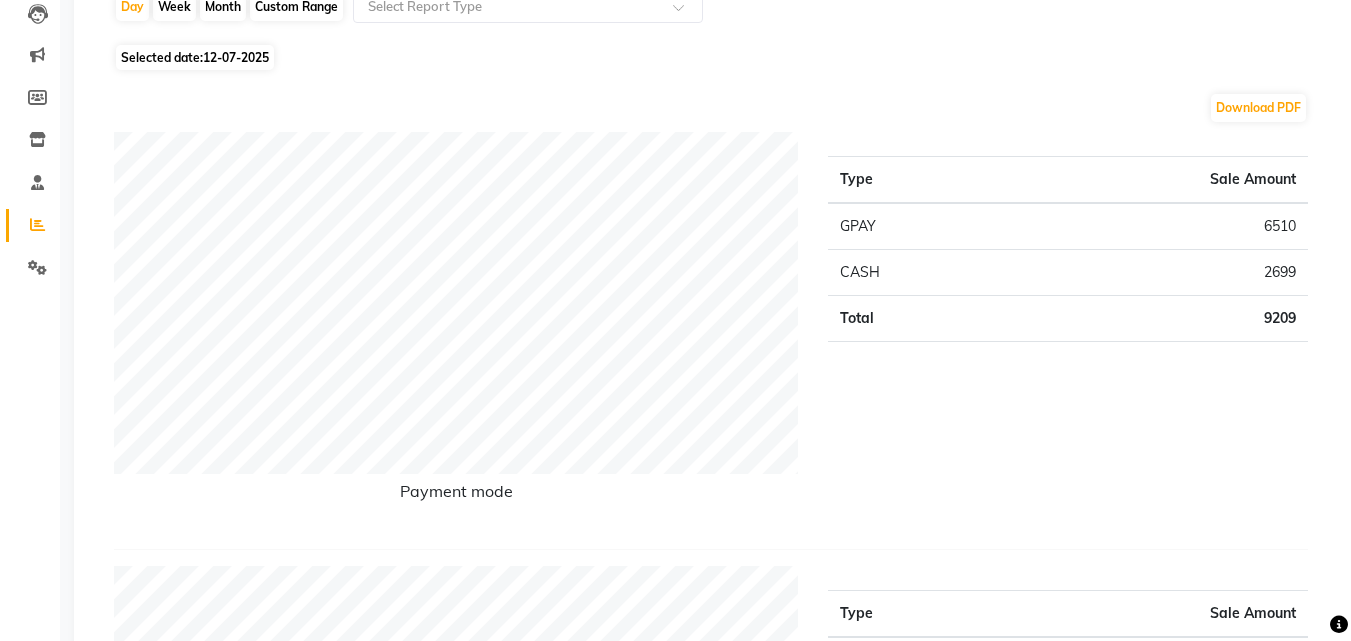 scroll, scrollTop: 200, scrollLeft: 0, axis: vertical 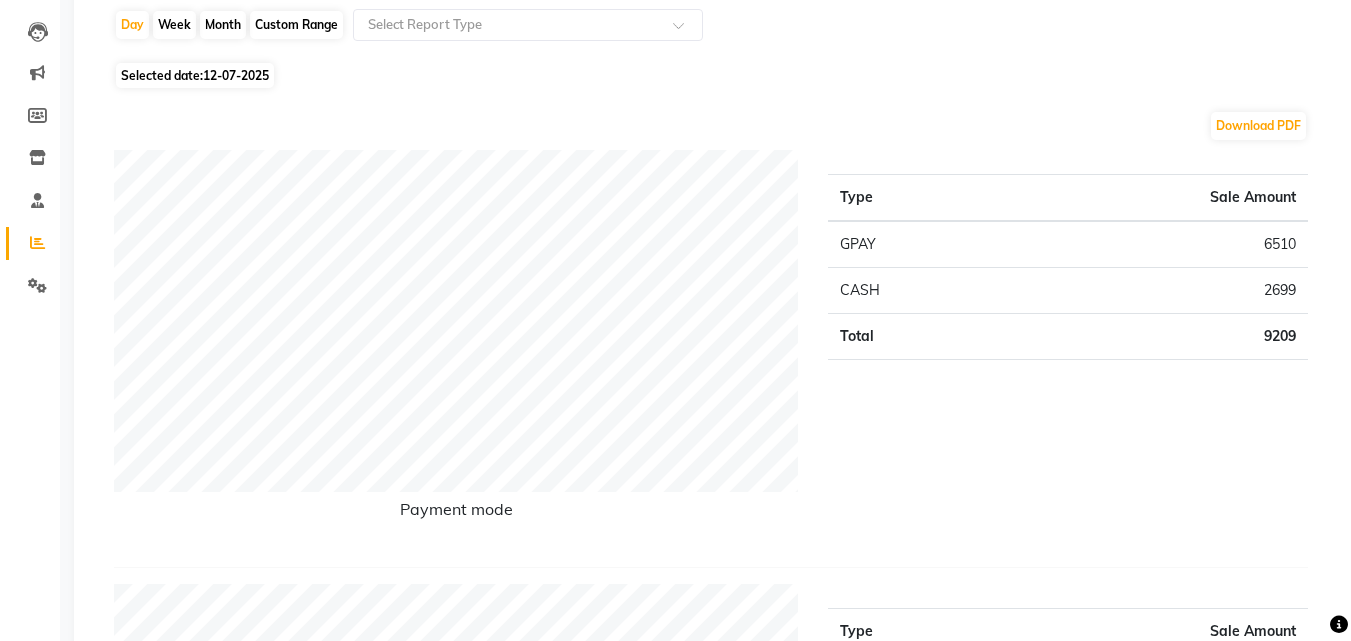 click on "12-07-2025" 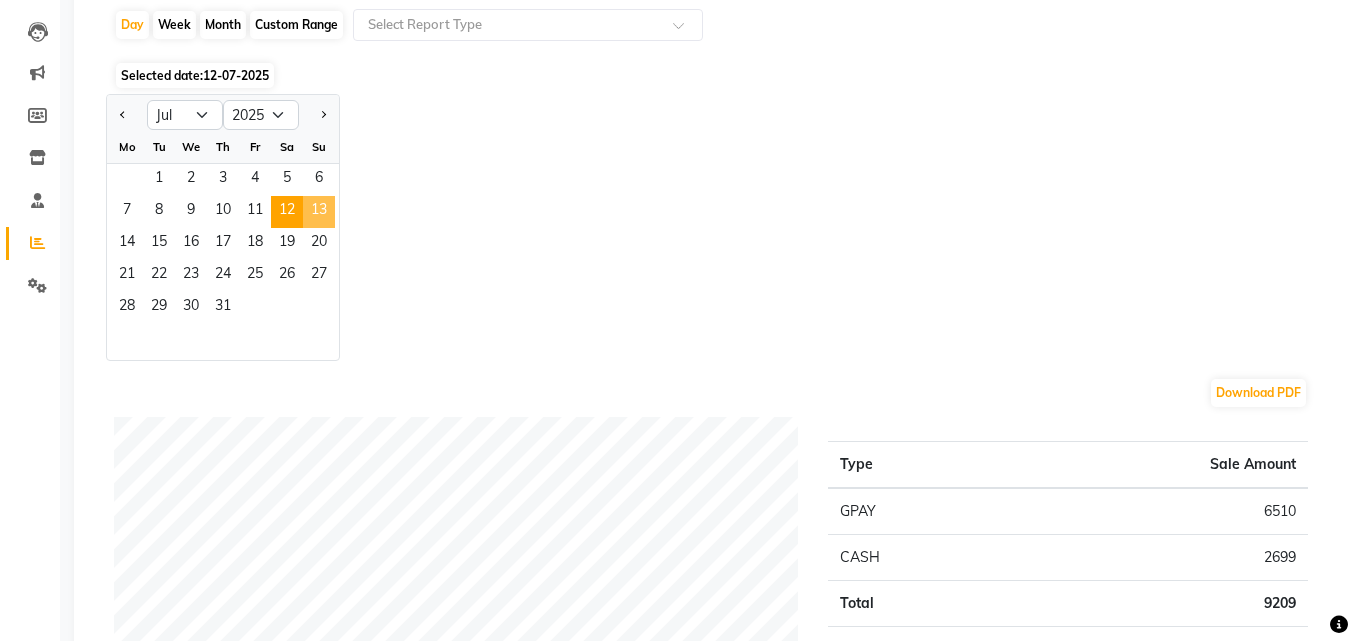 click on "13" 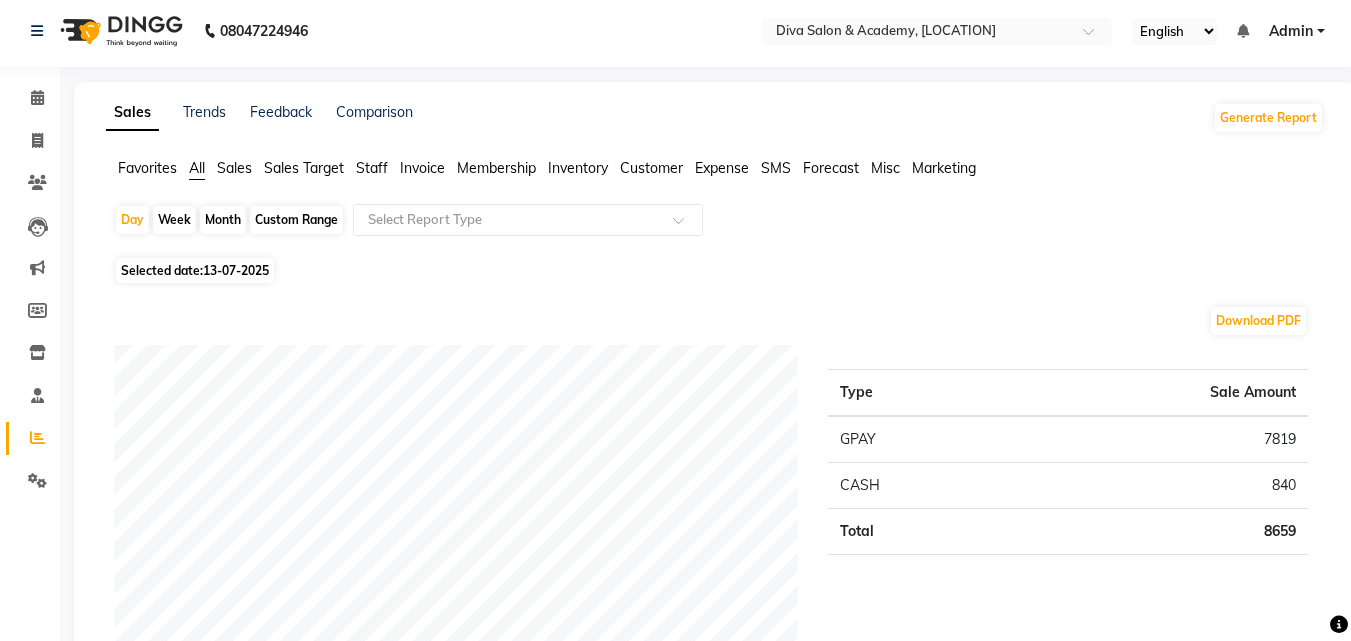 scroll, scrollTop: 0, scrollLeft: 0, axis: both 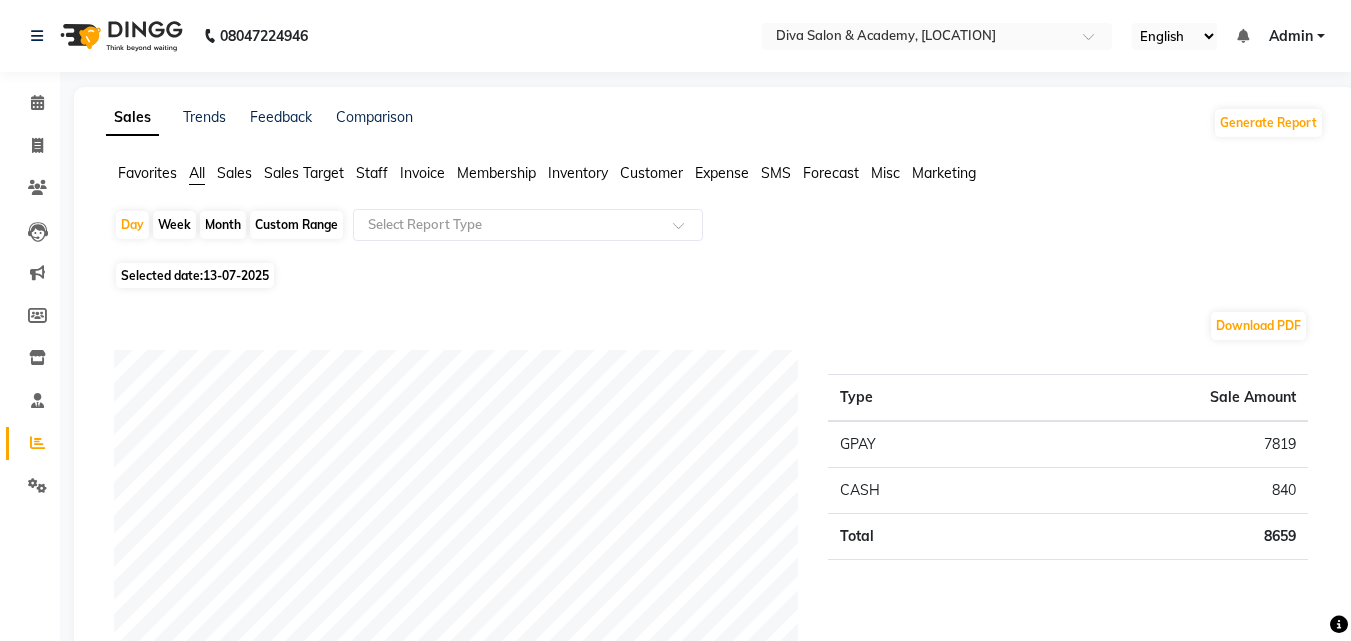 click on "13-07-2025" 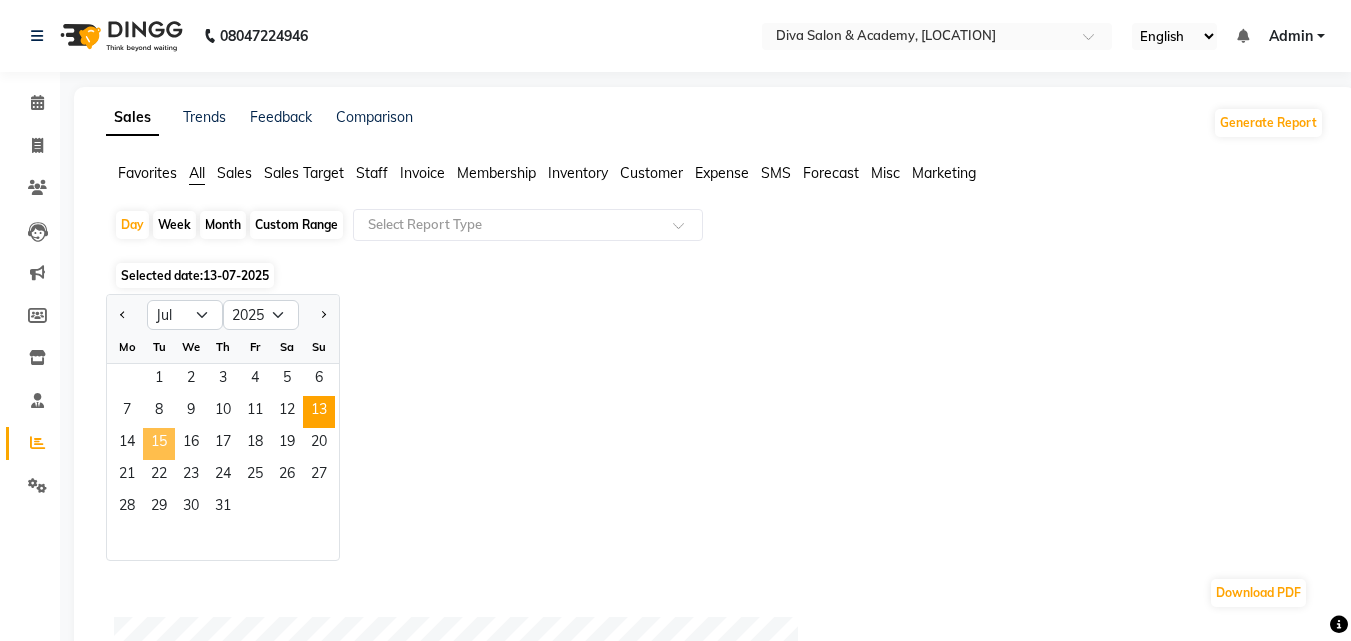 click on "15" 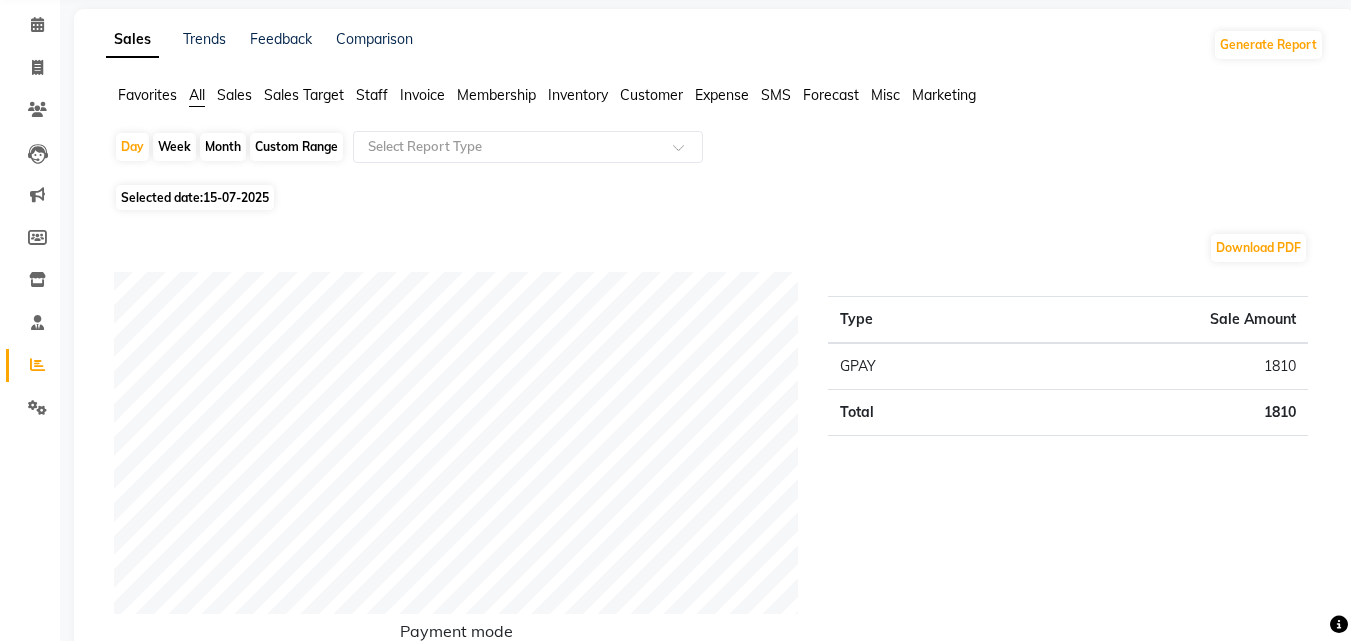 scroll, scrollTop: 40, scrollLeft: 0, axis: vertical 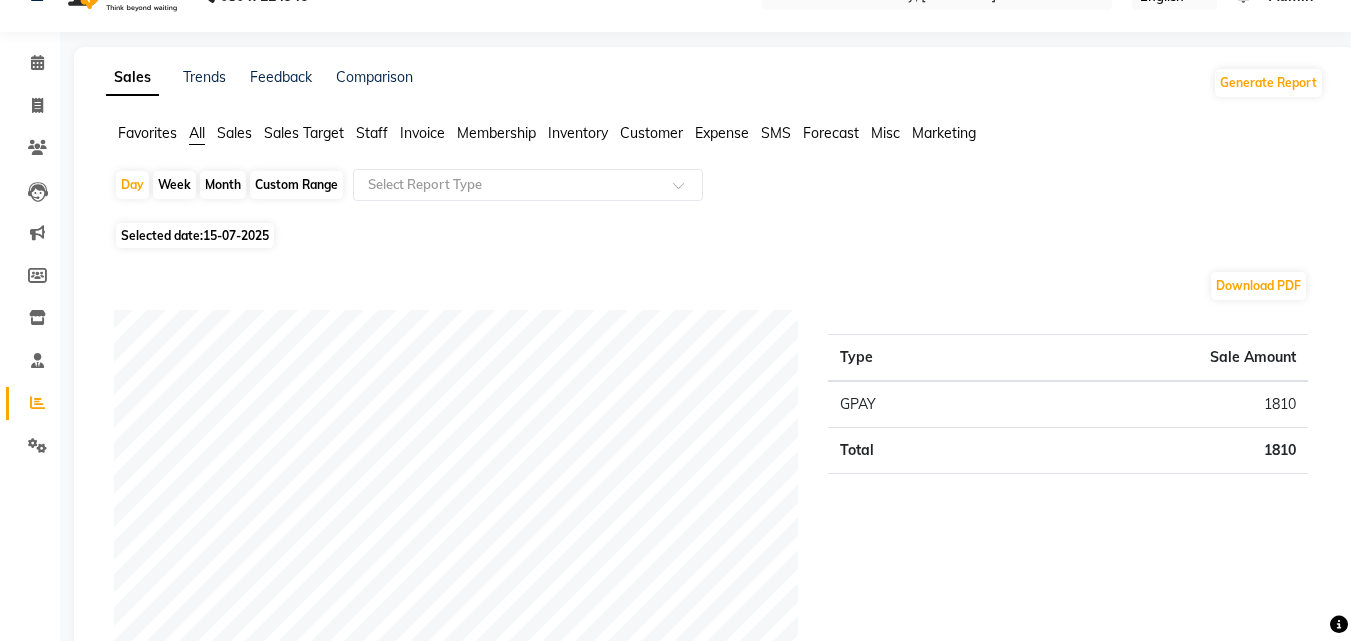 click on "15-07-2025" 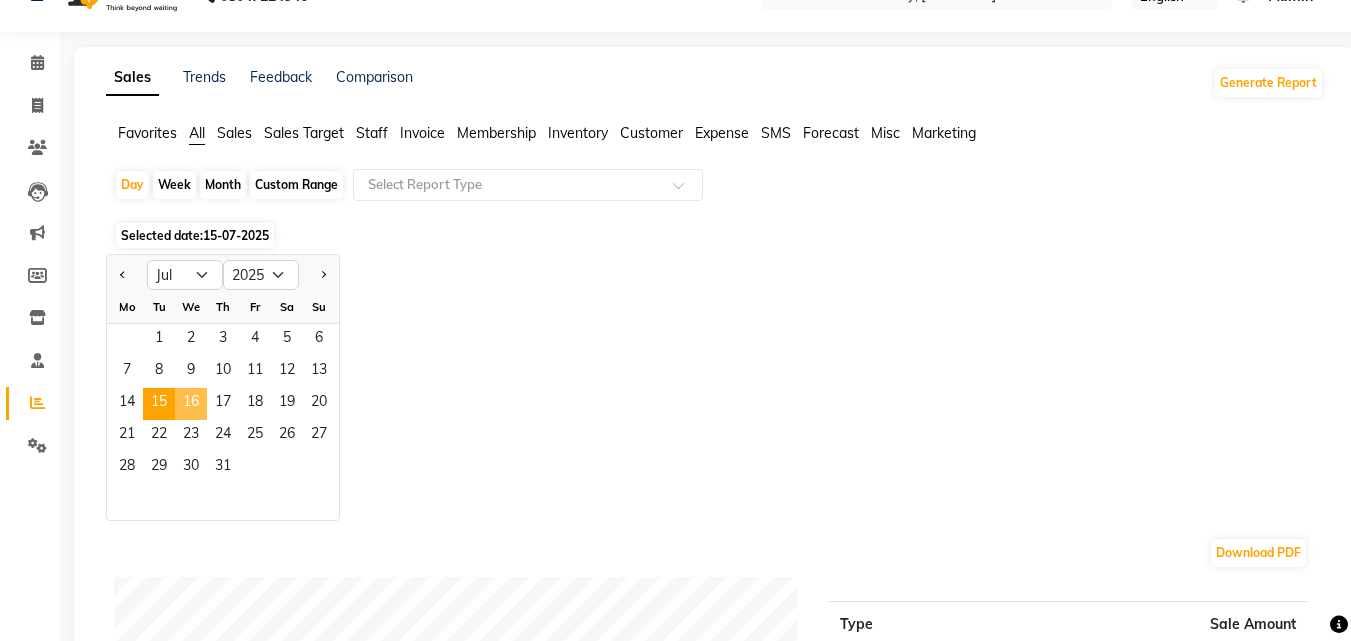 click on "16" 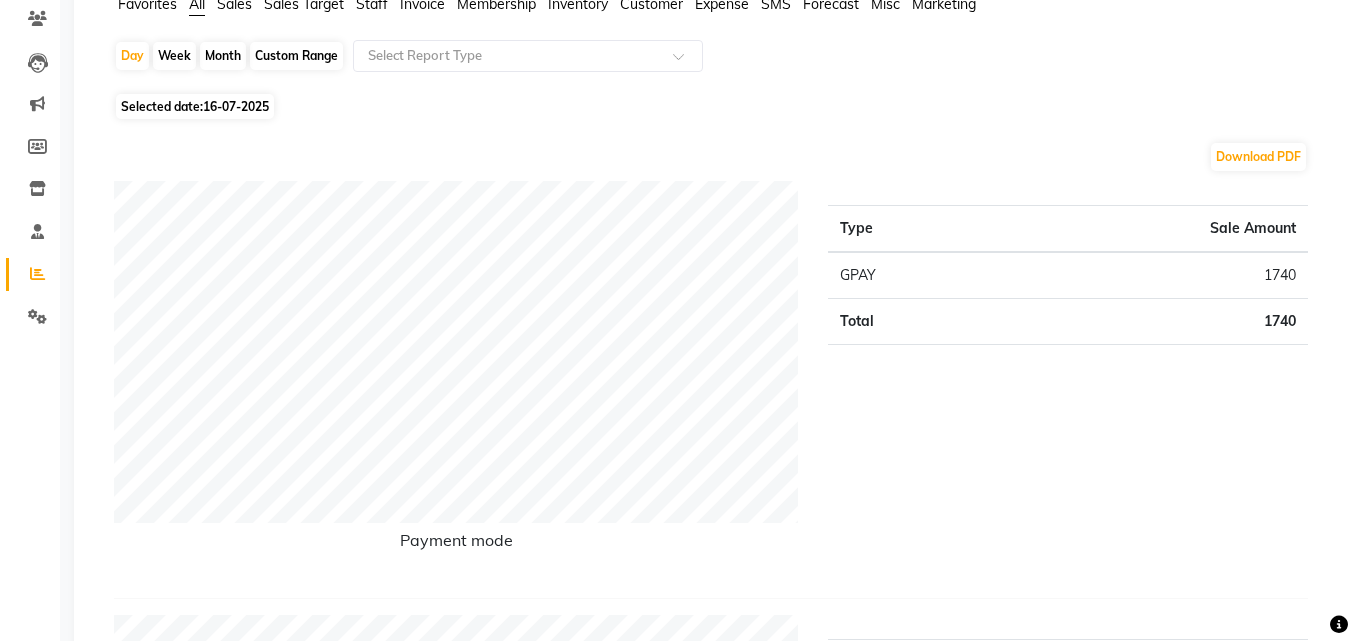 scroll, scrollTop: 160, scrollLeft: 0, axis: vertical 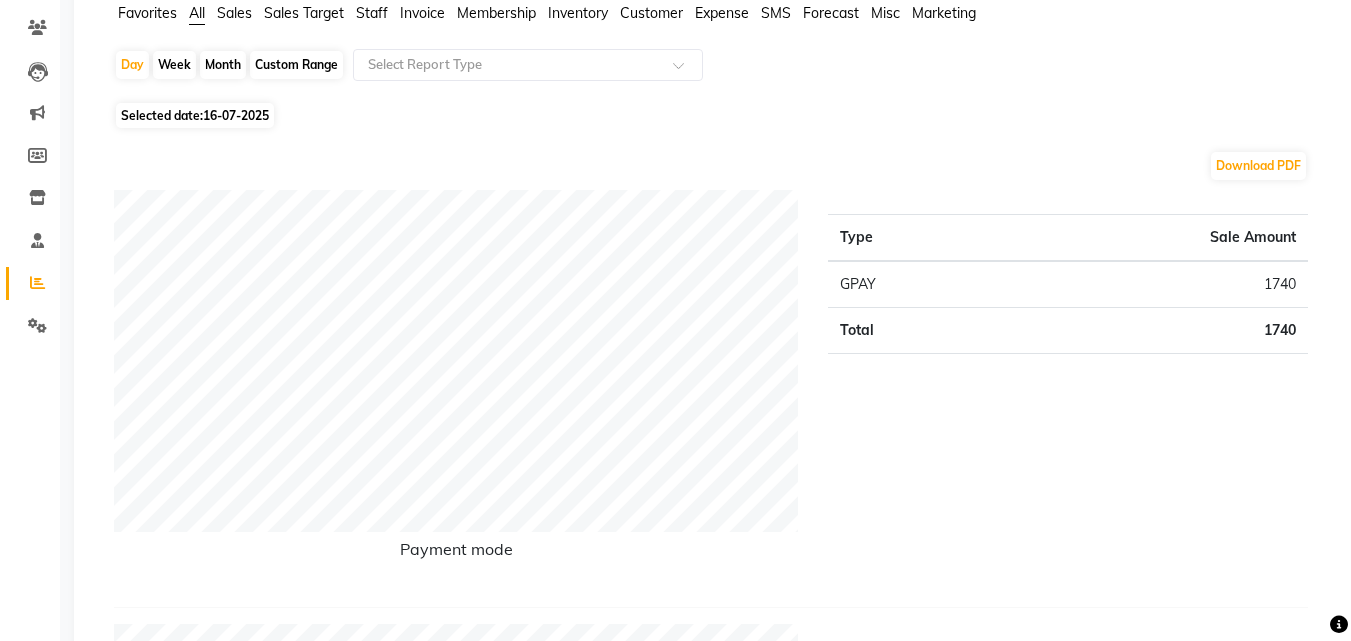 click on "16-07-2025" 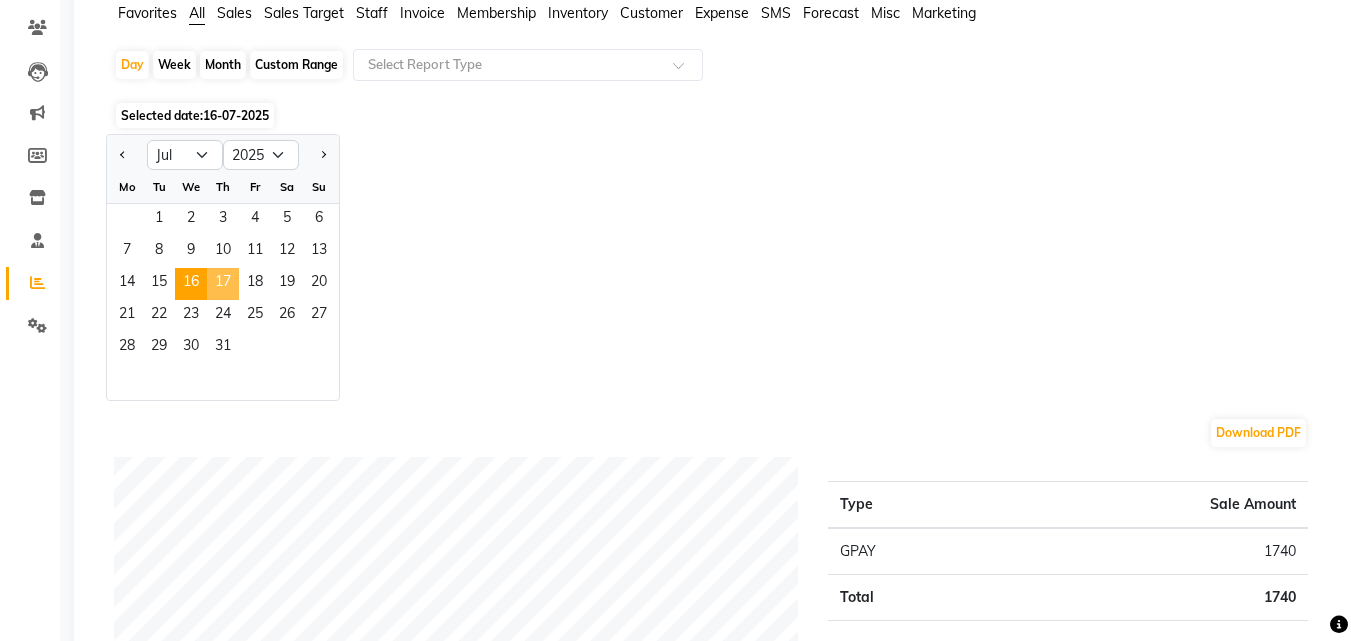 click on "17" 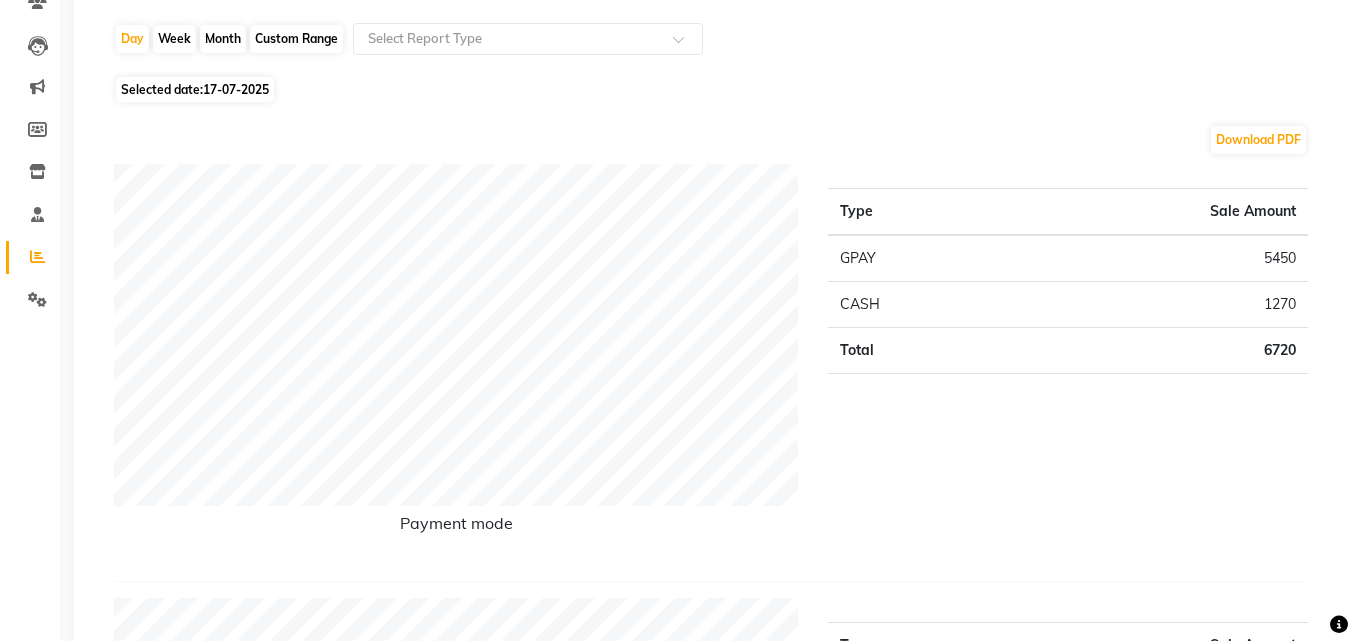 scroll, scrollTop: 160, scrollLeft: 0, axis: vertical 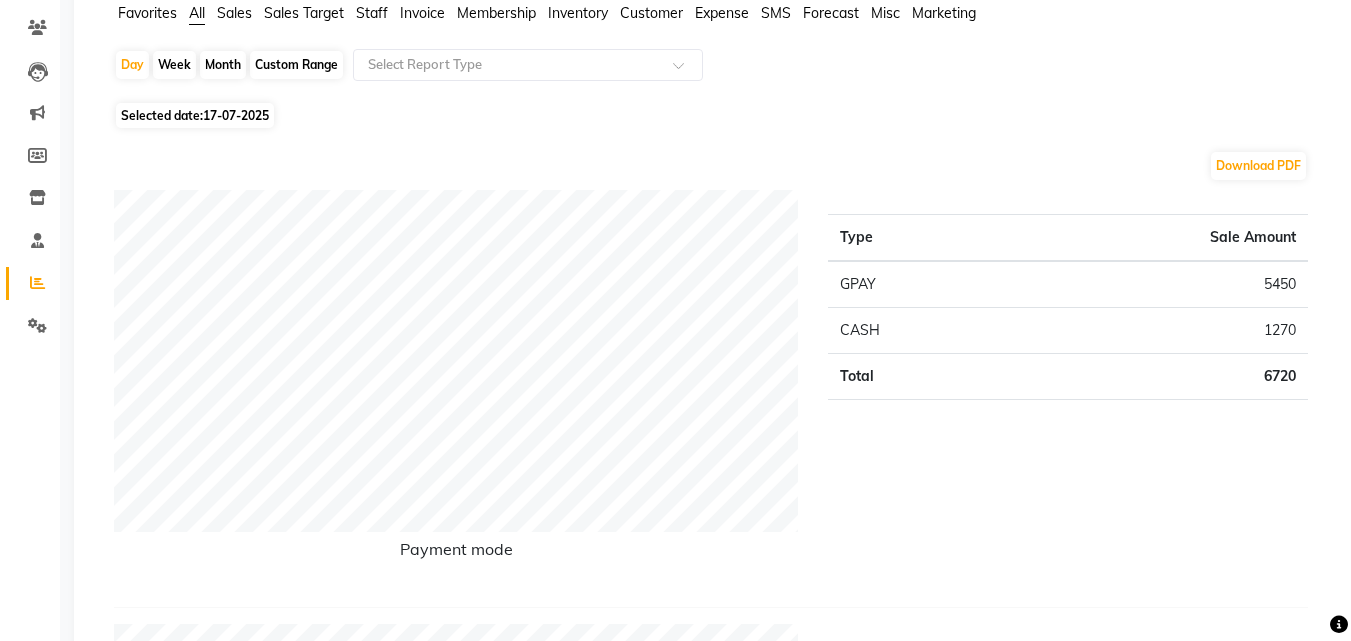 click on "17-07-2025" 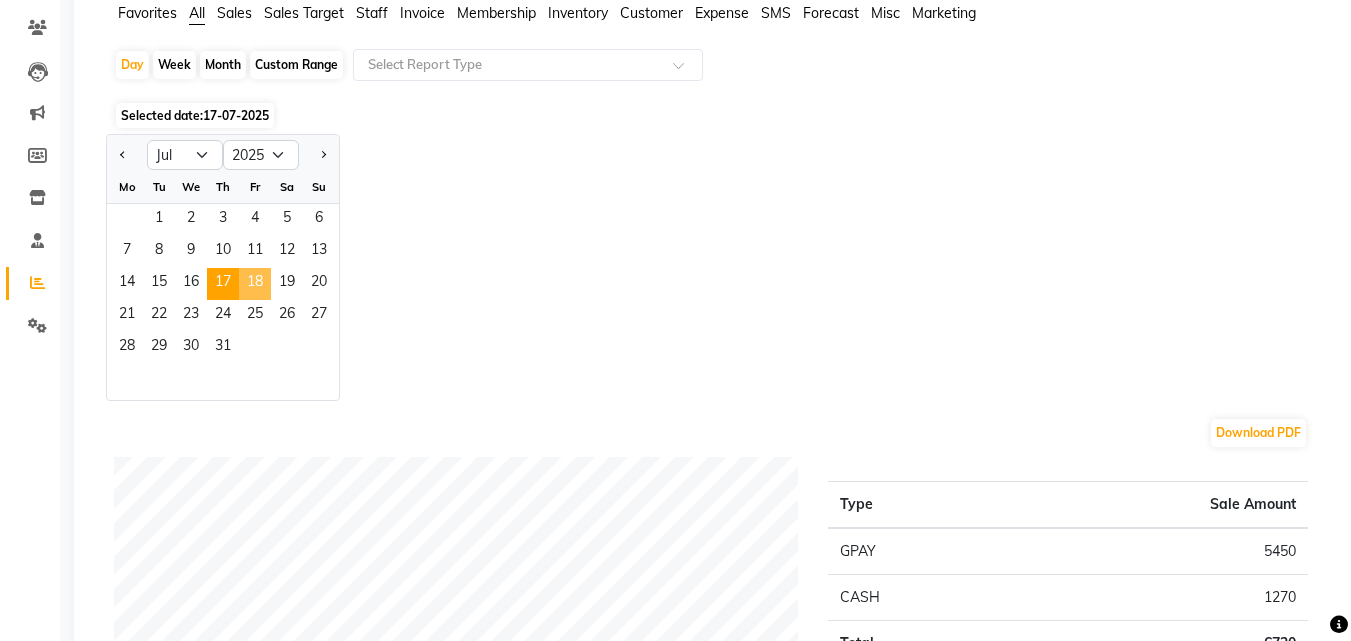 click on "18" 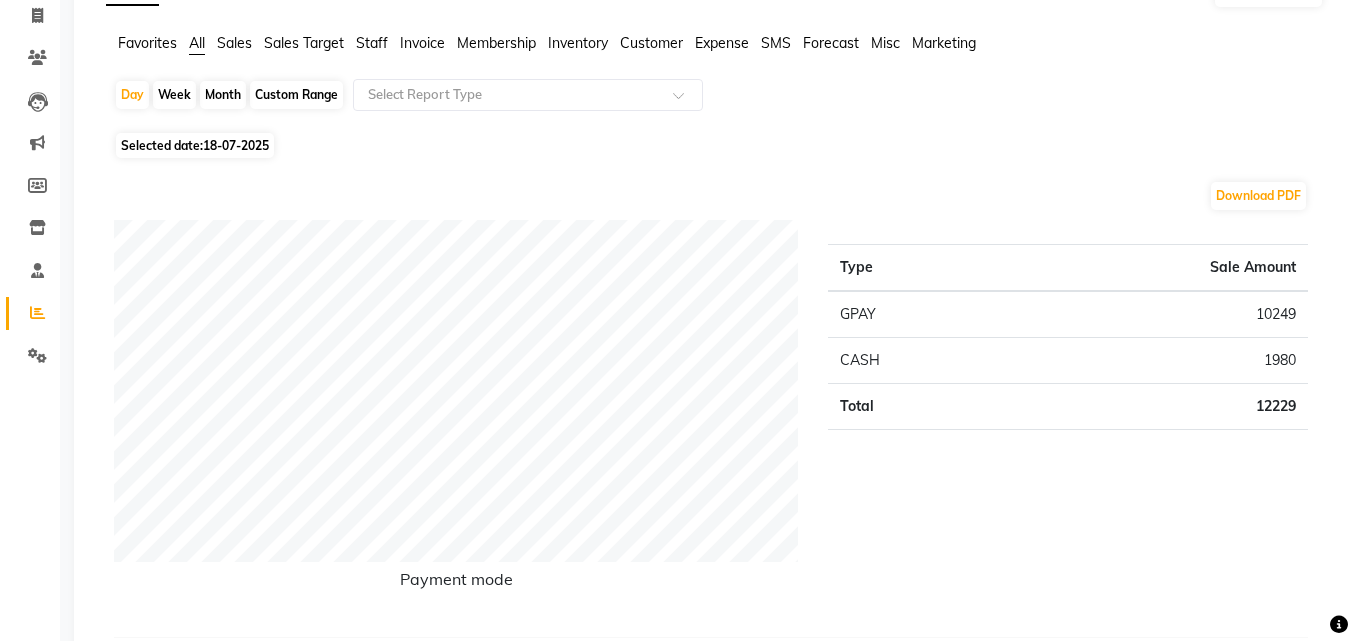 scroll, scrollTop: 120, scrollLeft: 0, axis: vertical 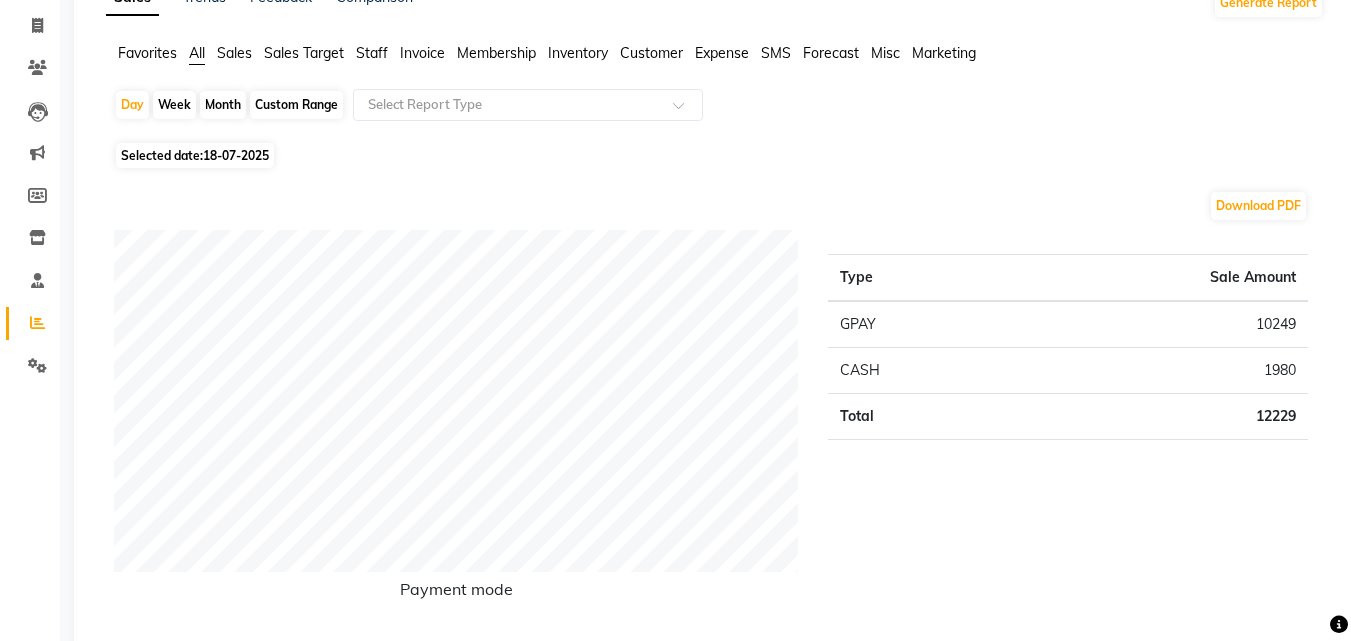 click on "18-07-2025" 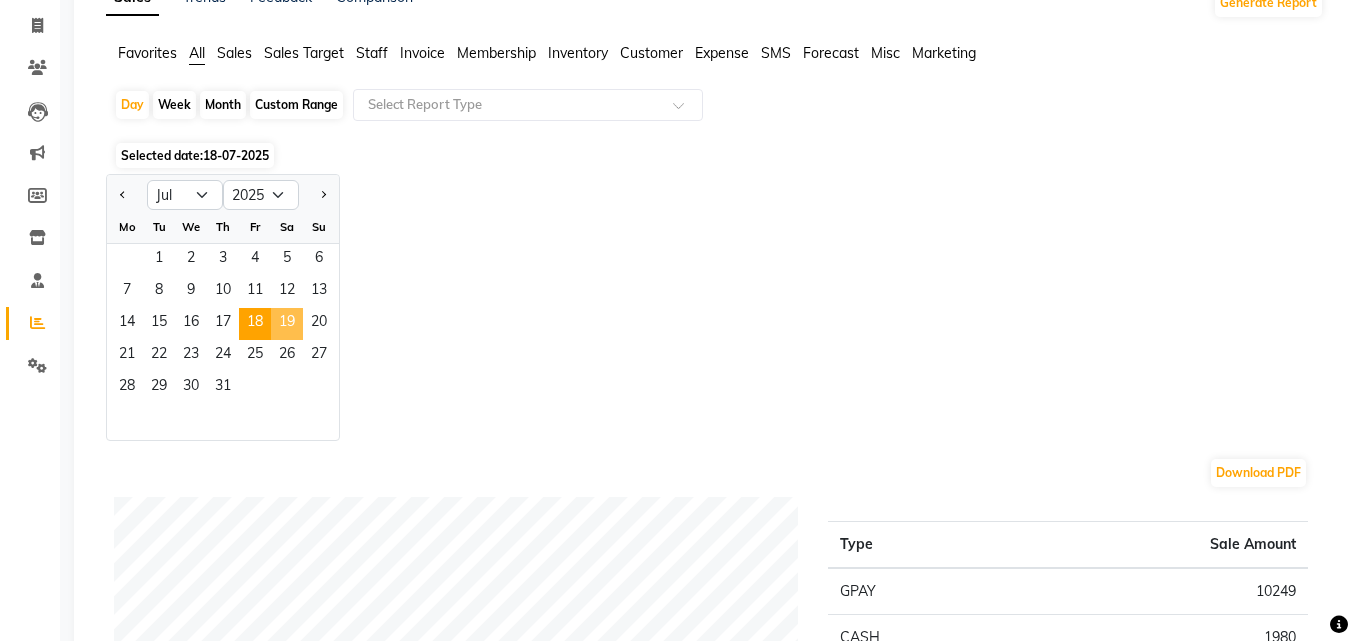 click on "19" 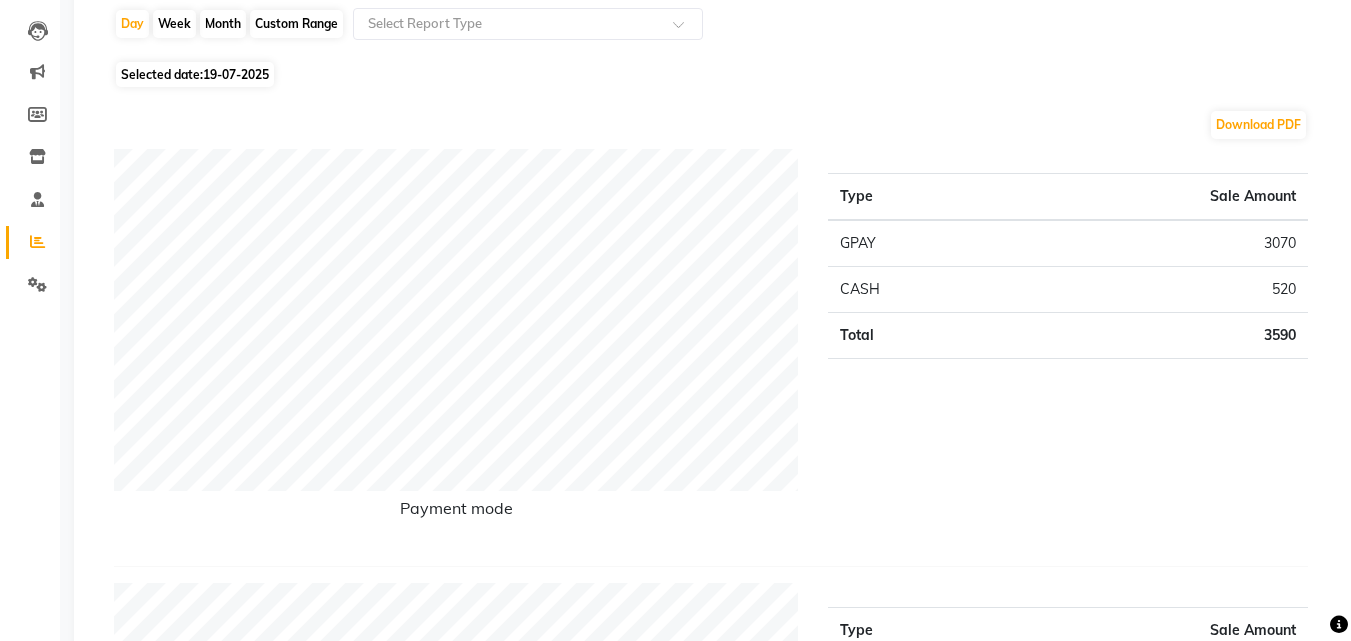 scroll, scrollTop: 200, scrollLeft: 0, axis: vertical 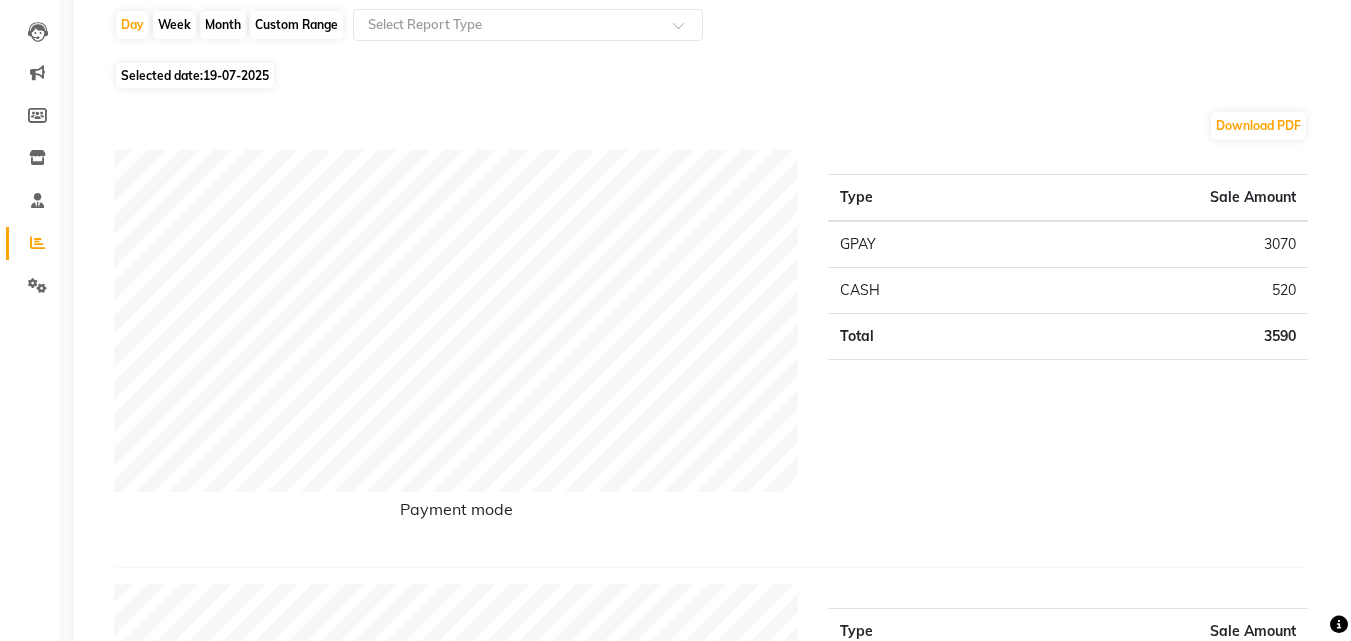 click on "19-07-2025" 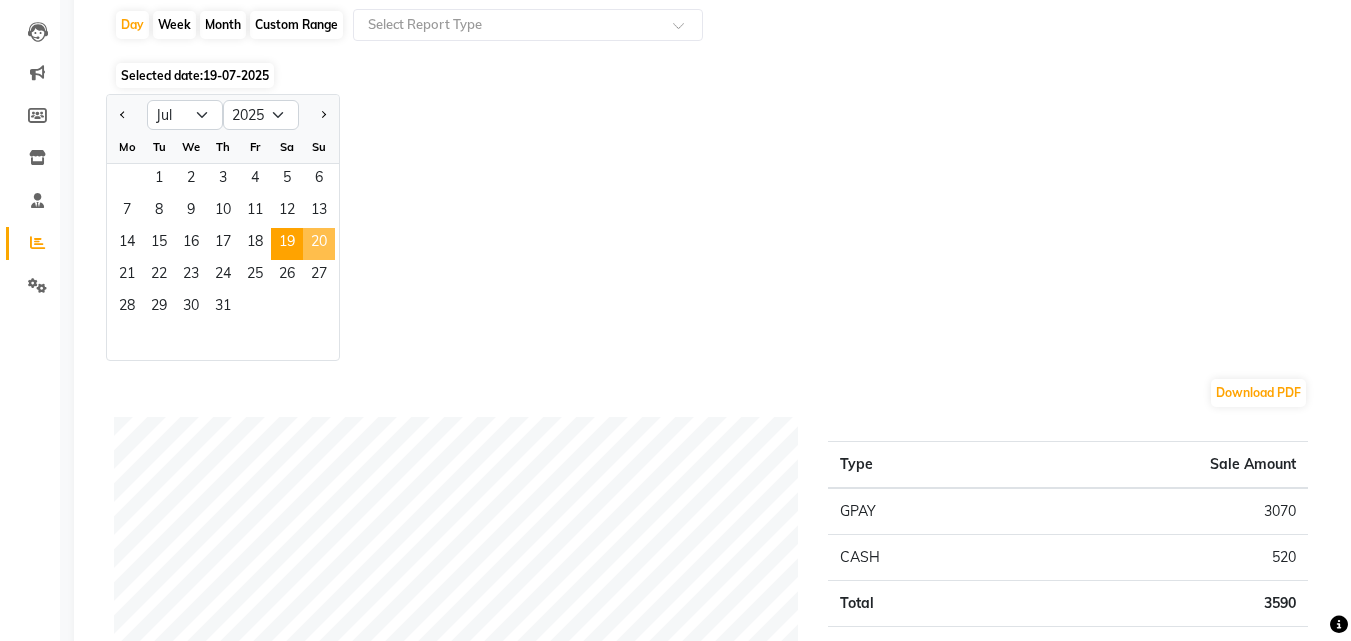 click on "20" 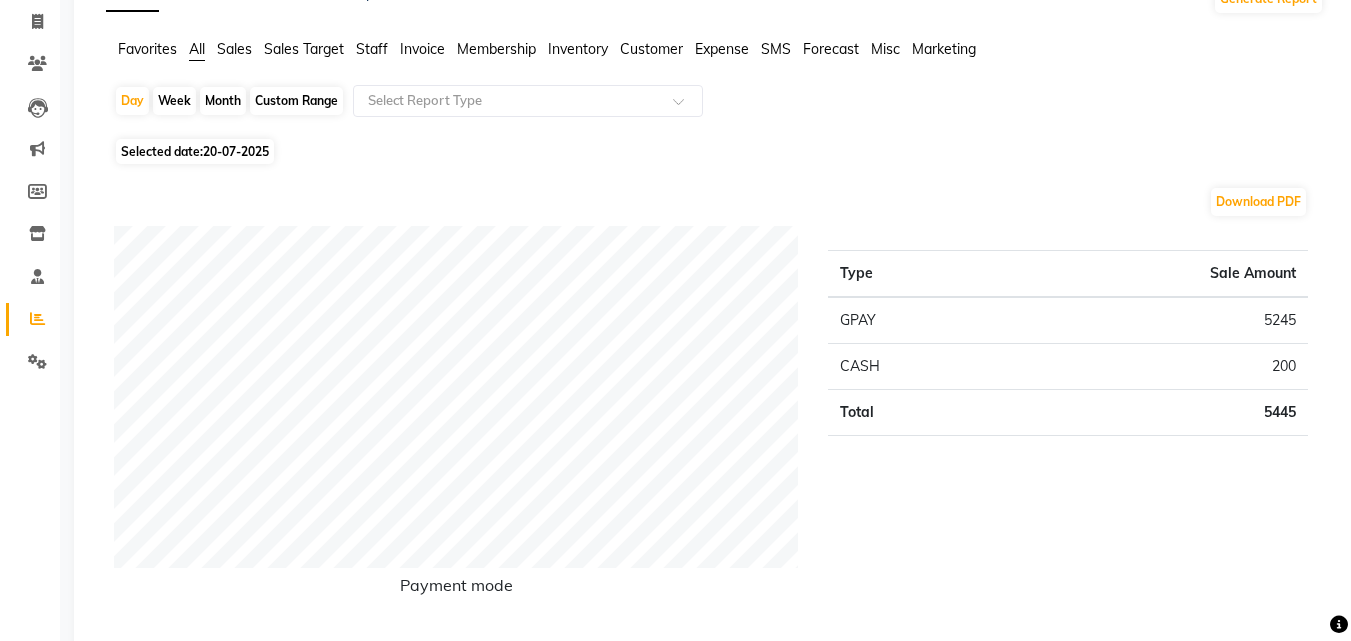 scroll, scrollTop: 120, scrollLeft: 0, axis: vertical 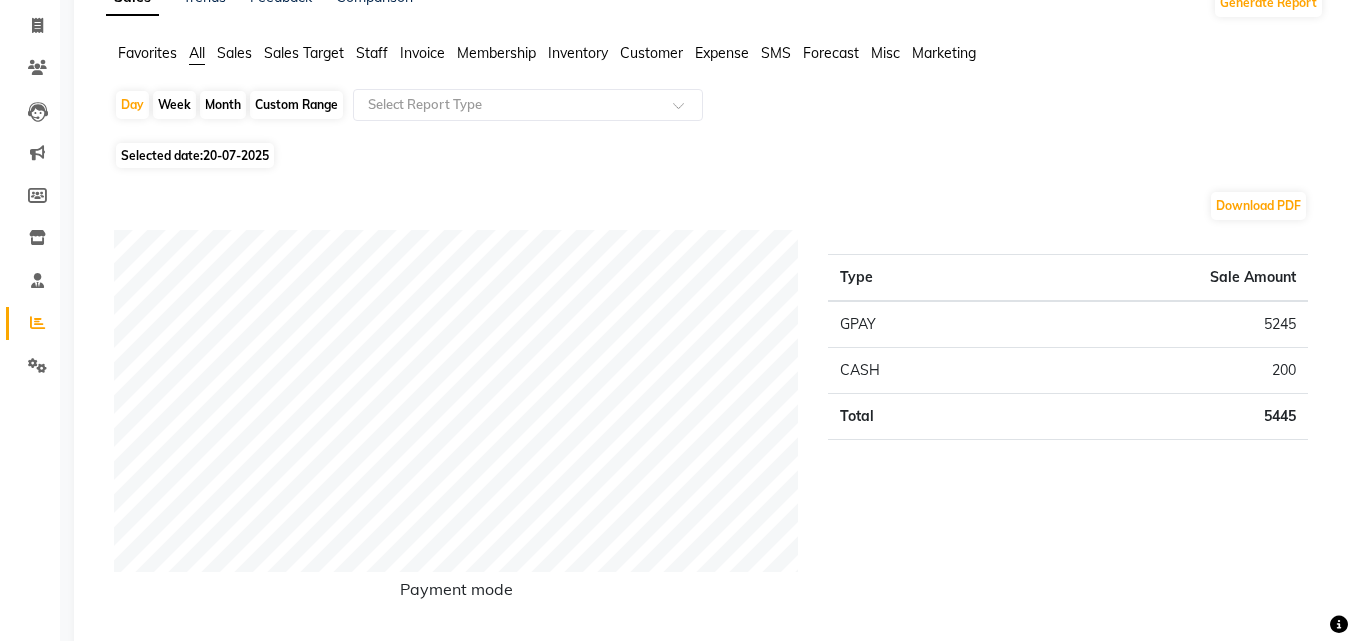 click on "20-07-2025" 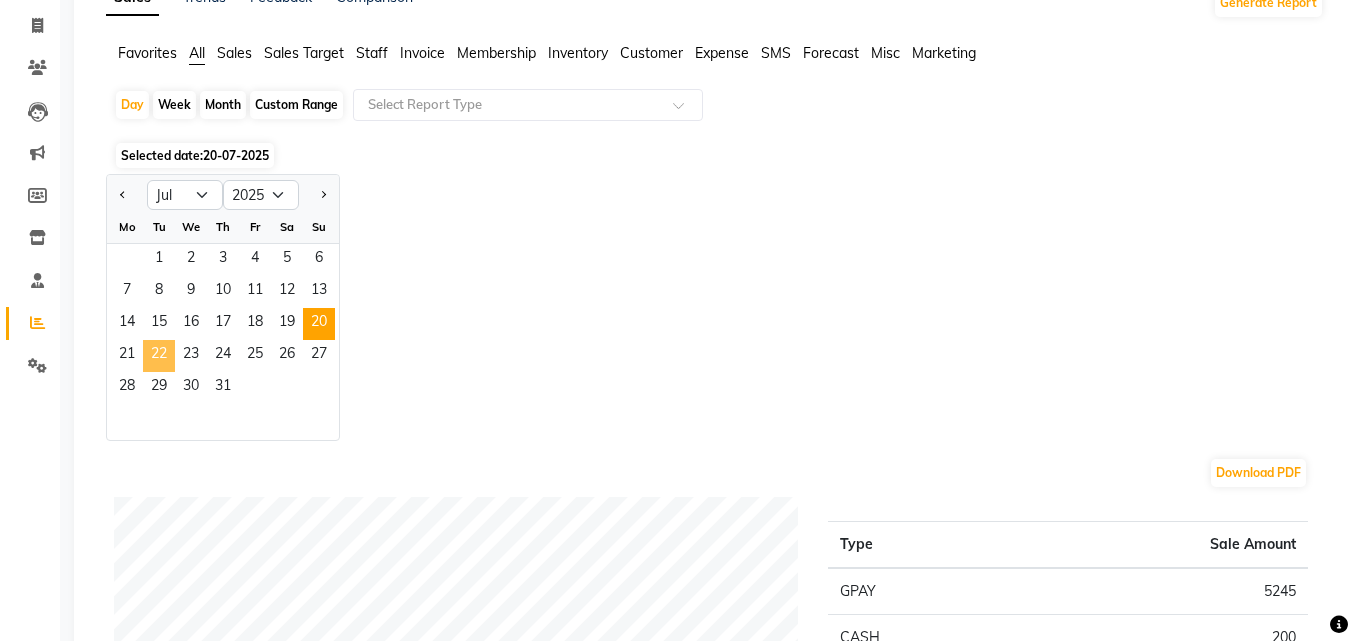 click on "22" 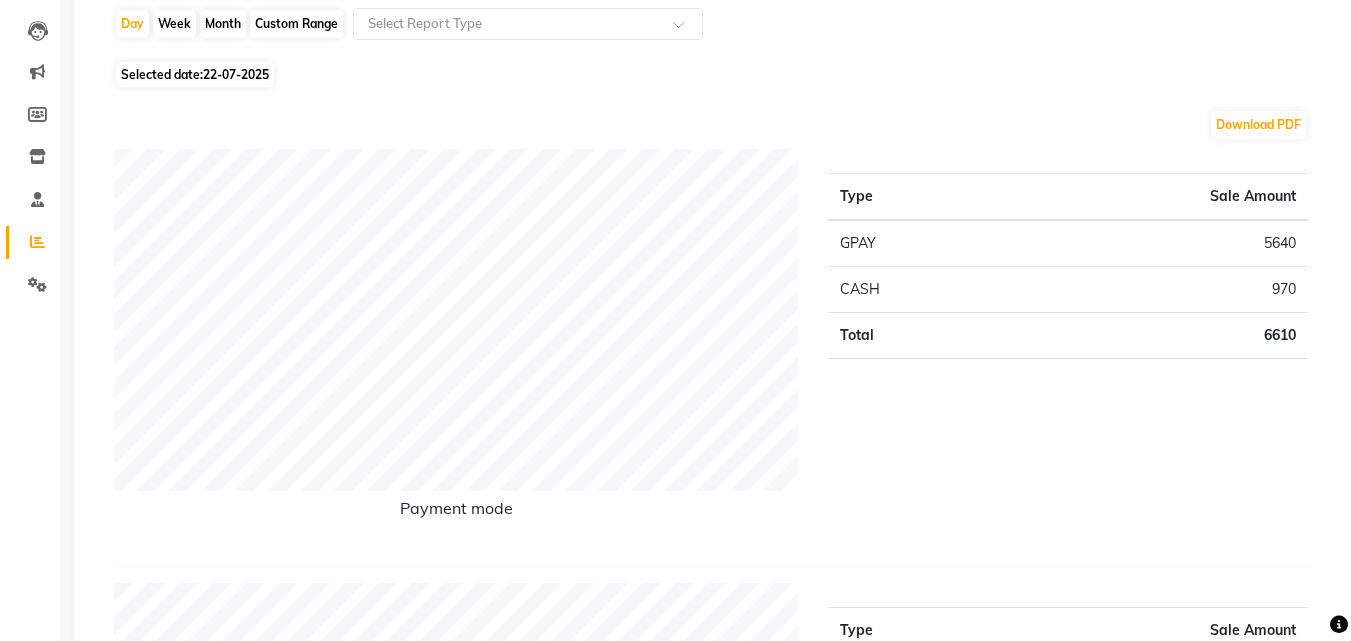 scroll, scrollTop: 200, scrollLeft: 0, axis: vertical 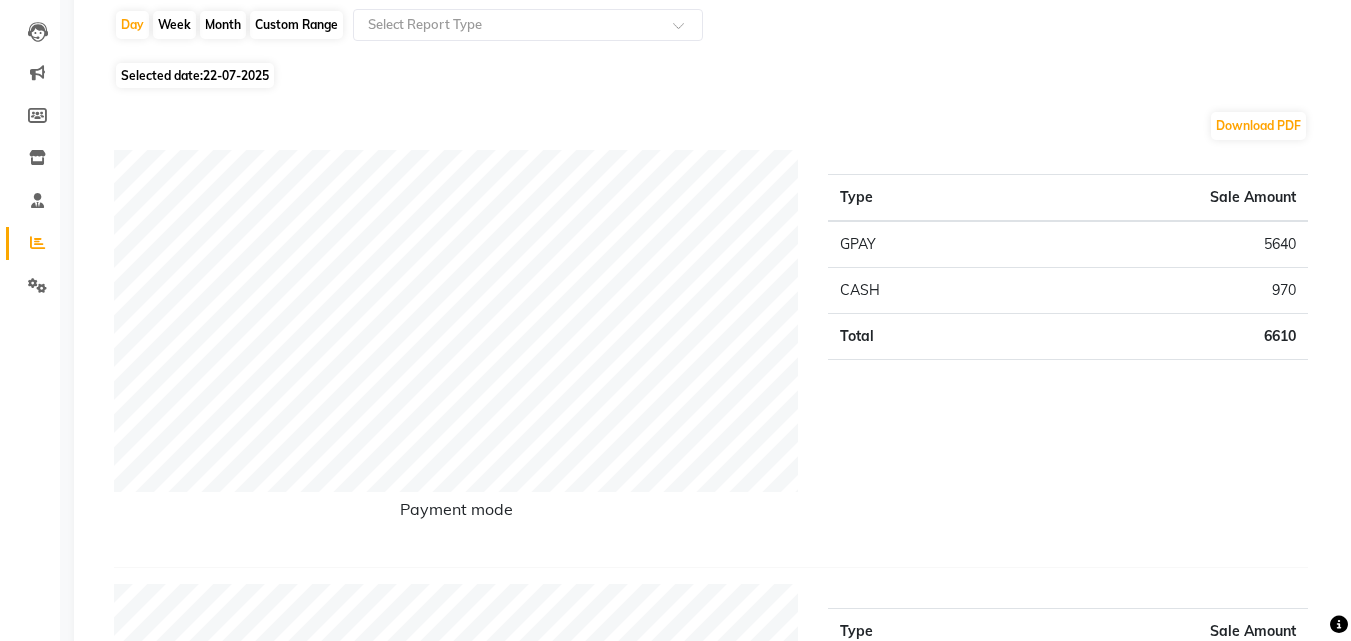 click on "22-07-2025" 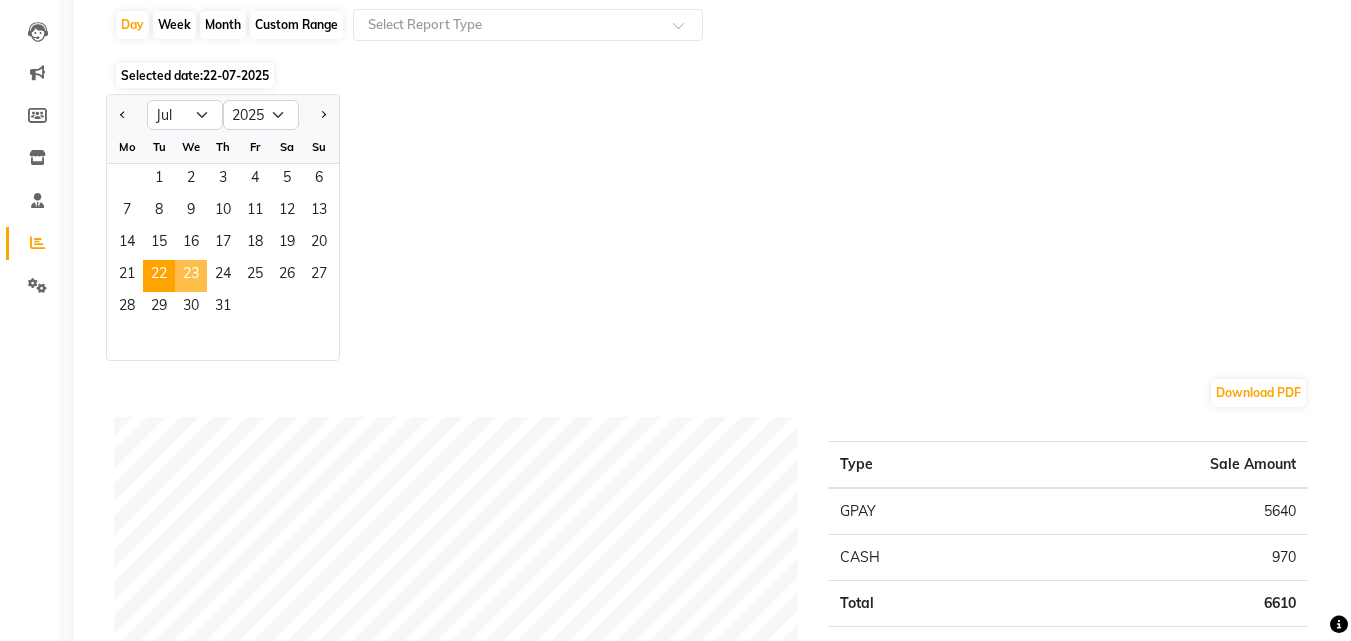click on "23" 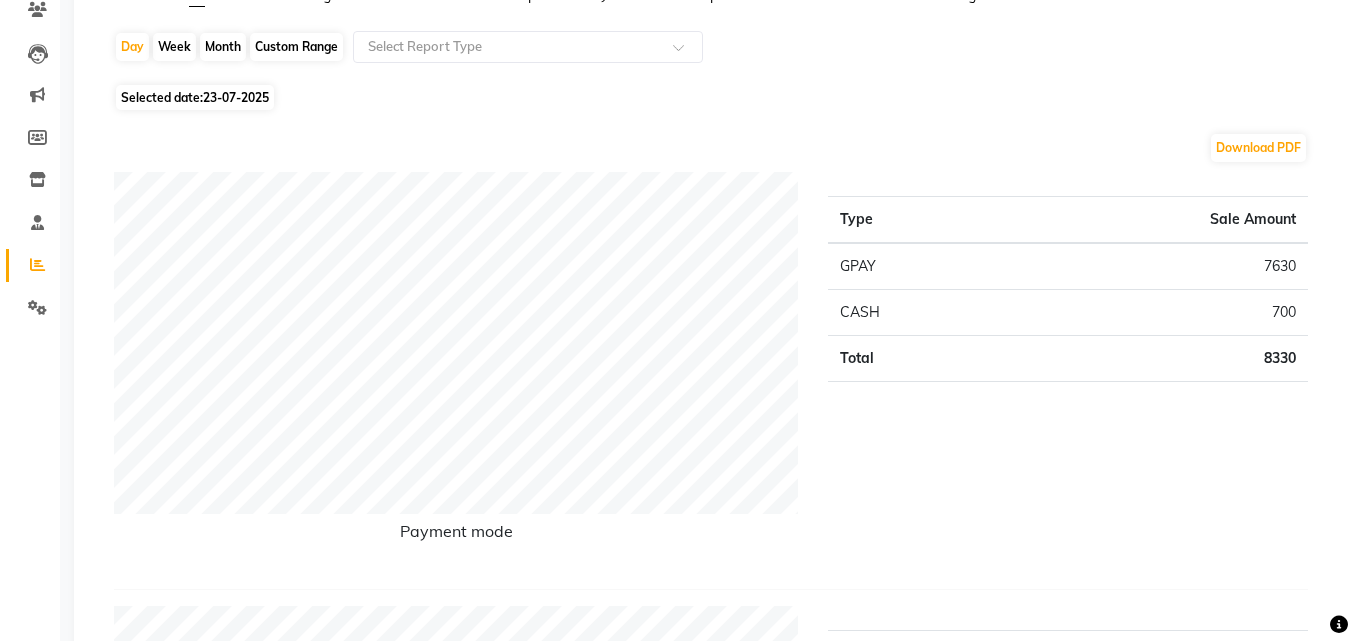 scroll, scrollTop: 160, scrollLeft: 0, axis: vertical 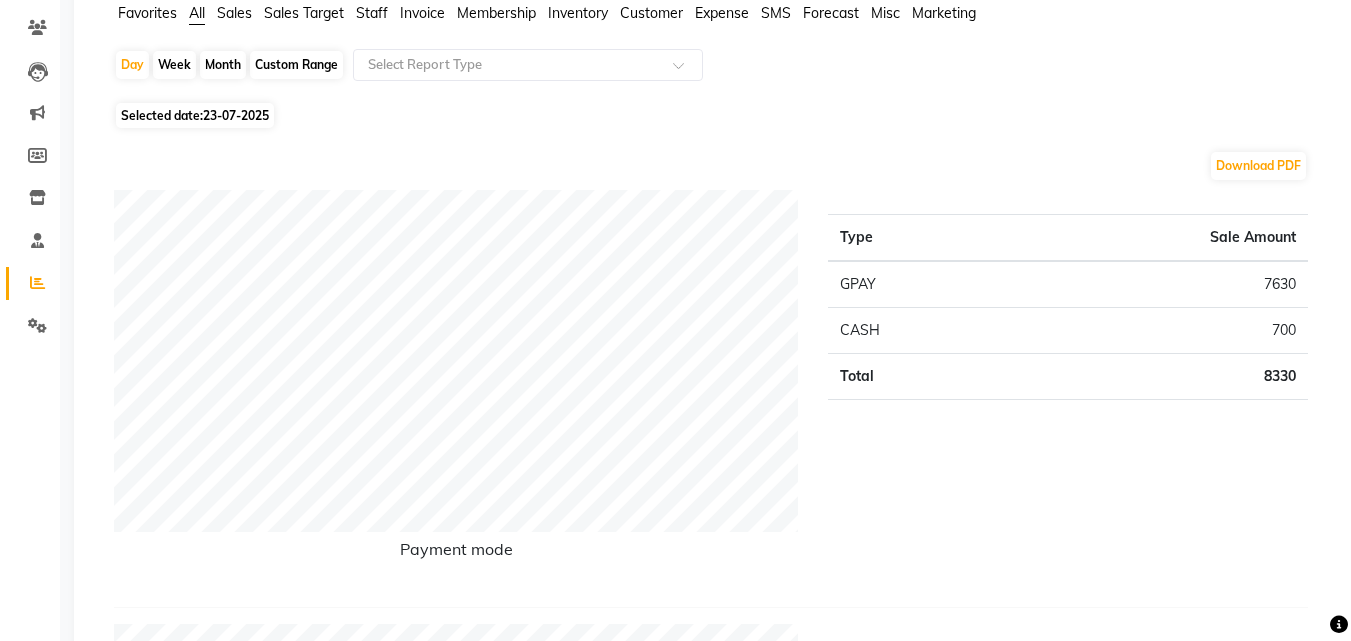 click on "23-07-2025" 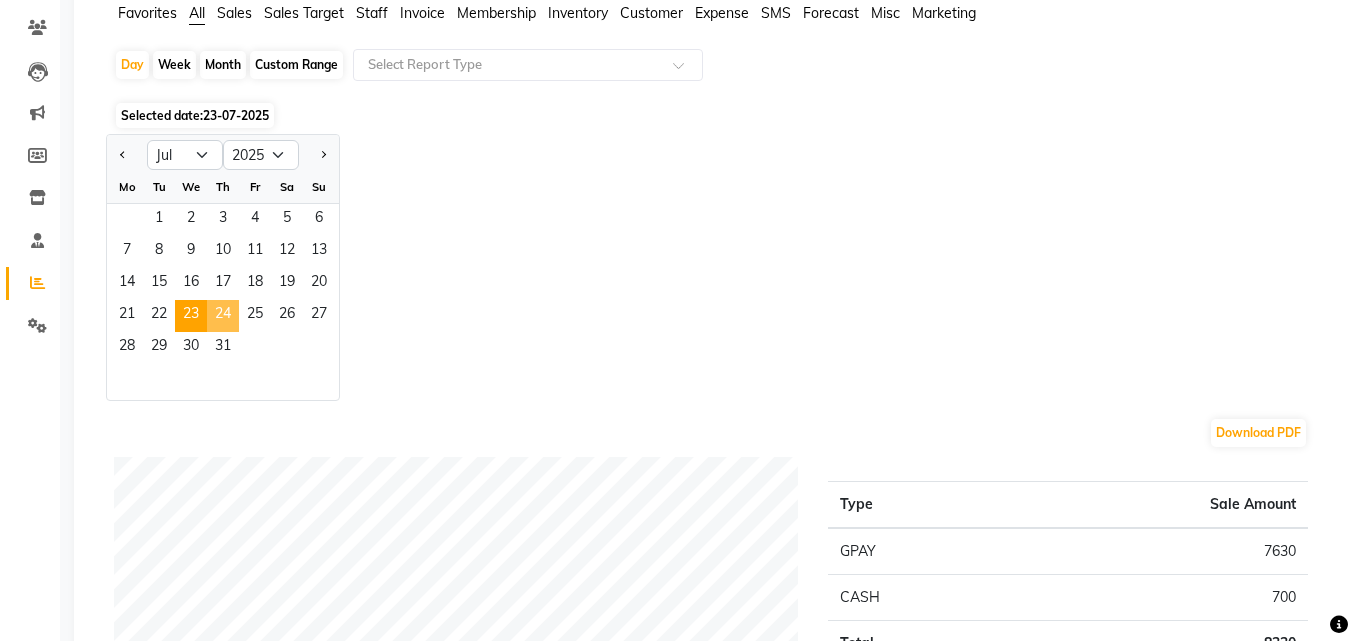 click on "24" 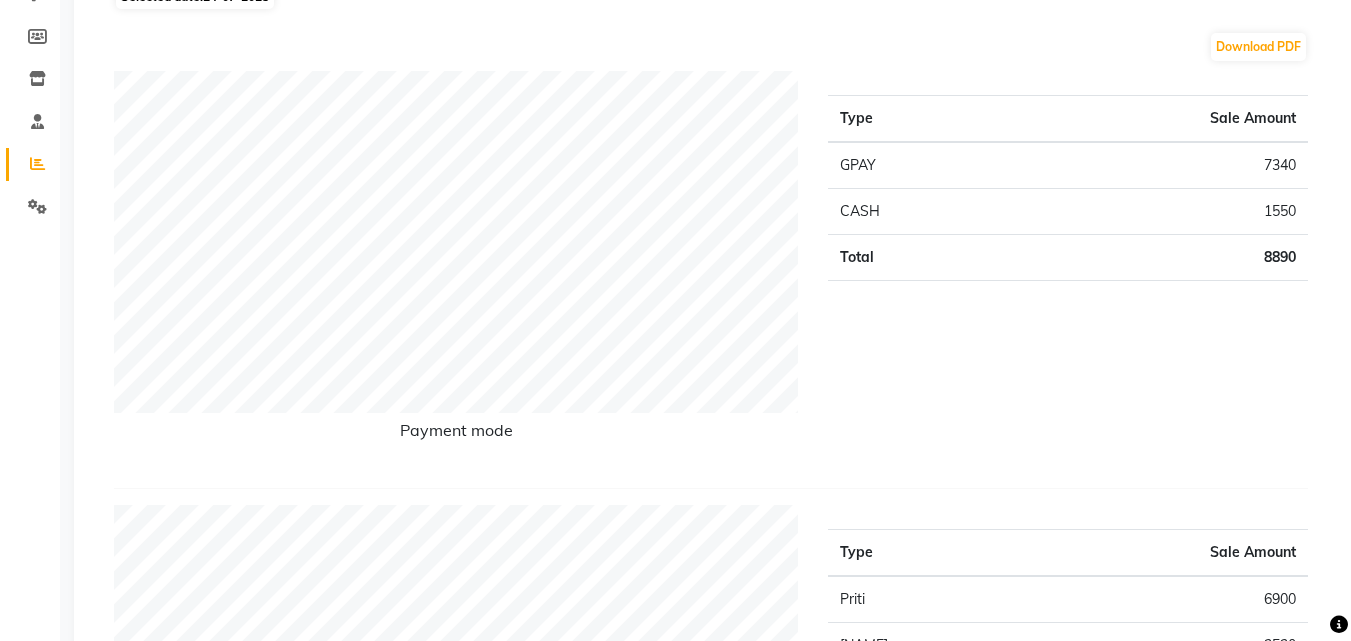 scroll, scrollTop: 240, scrollLeft: 0, axis: vertical 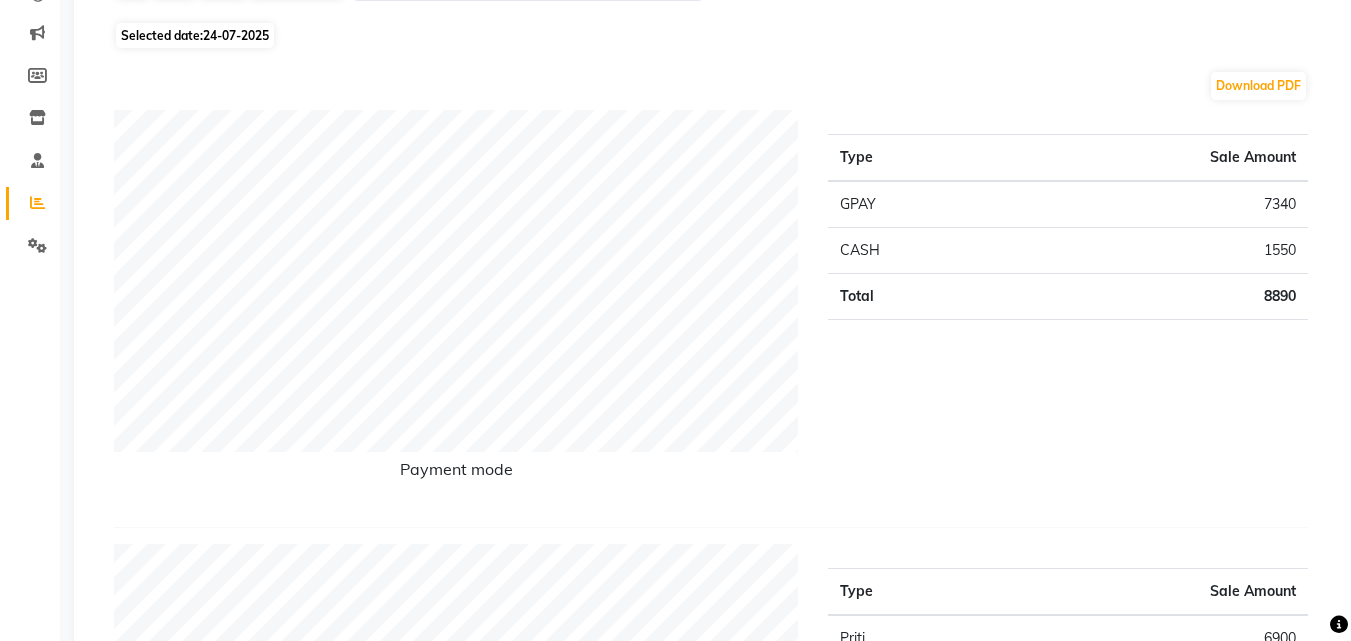 click on "24-07-2025" 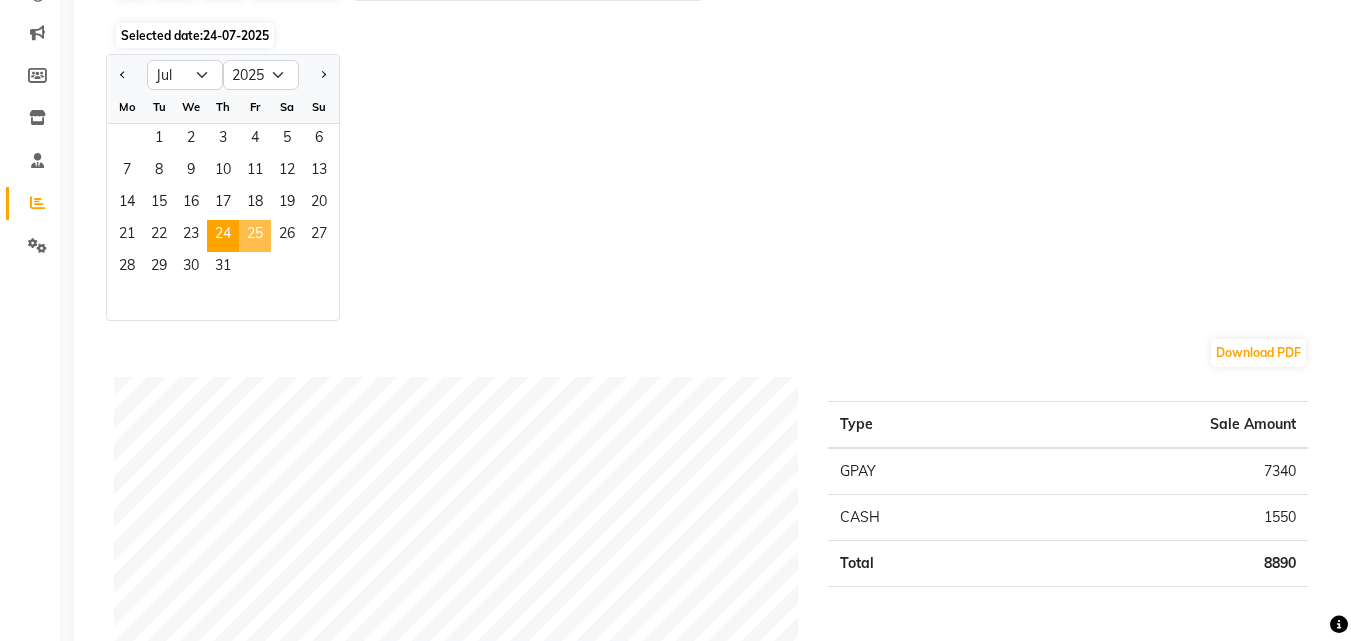 click on "25" 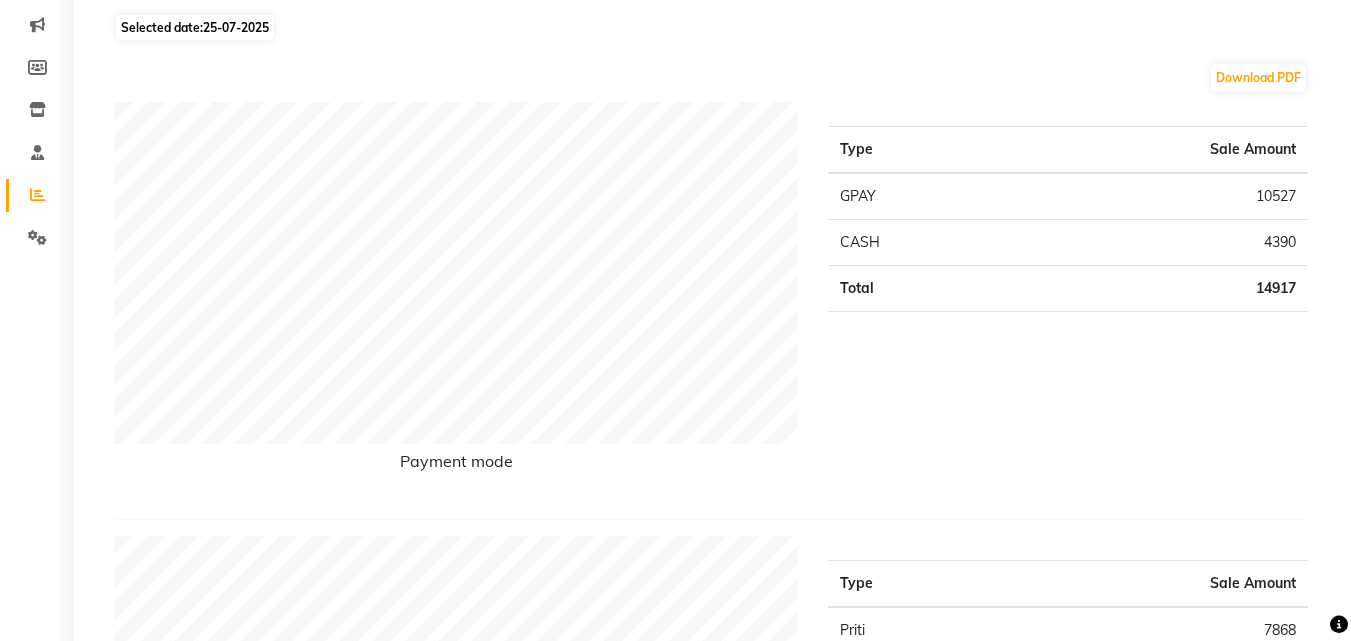 scroll, scrollTop: 240, scrollLeft: 0, axis: vertical 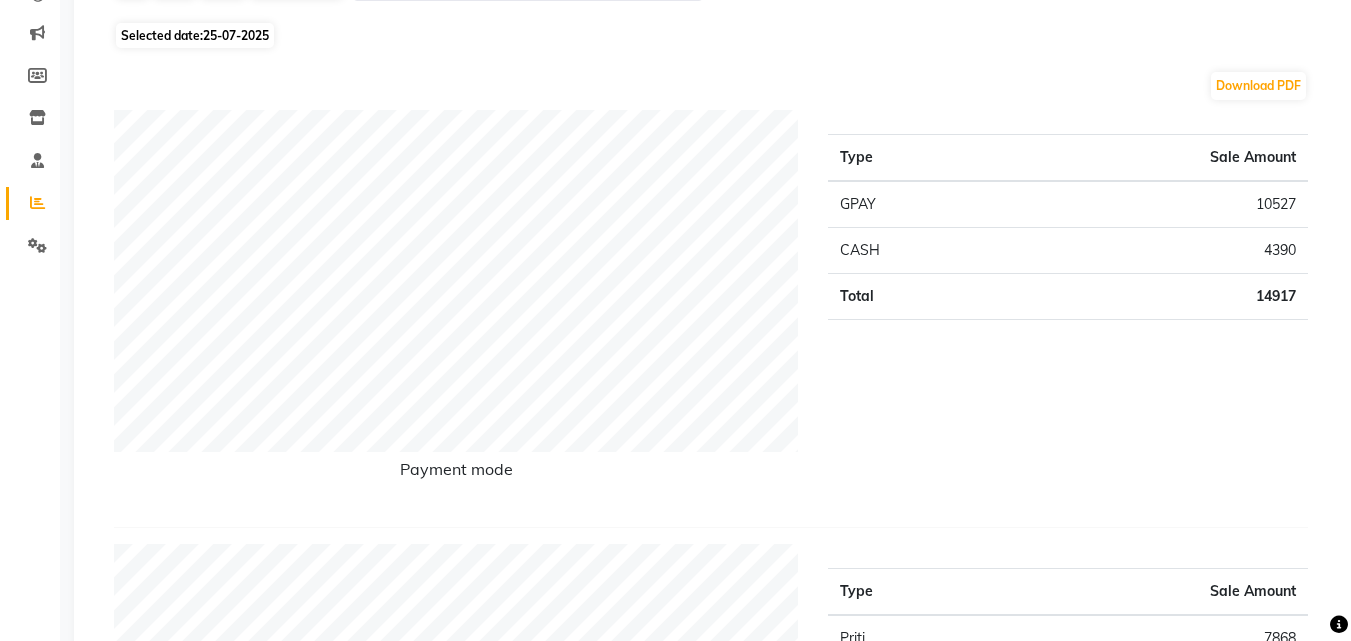 click on "Selected date:  25-07-2025" 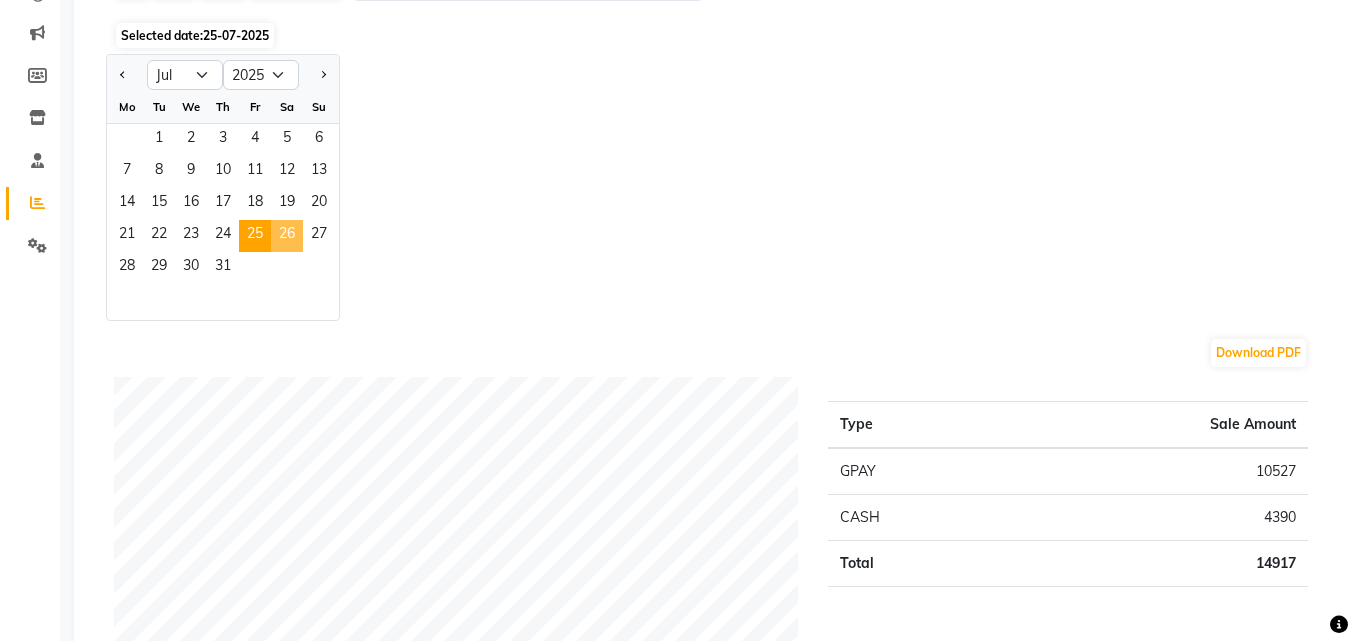 click on "26" 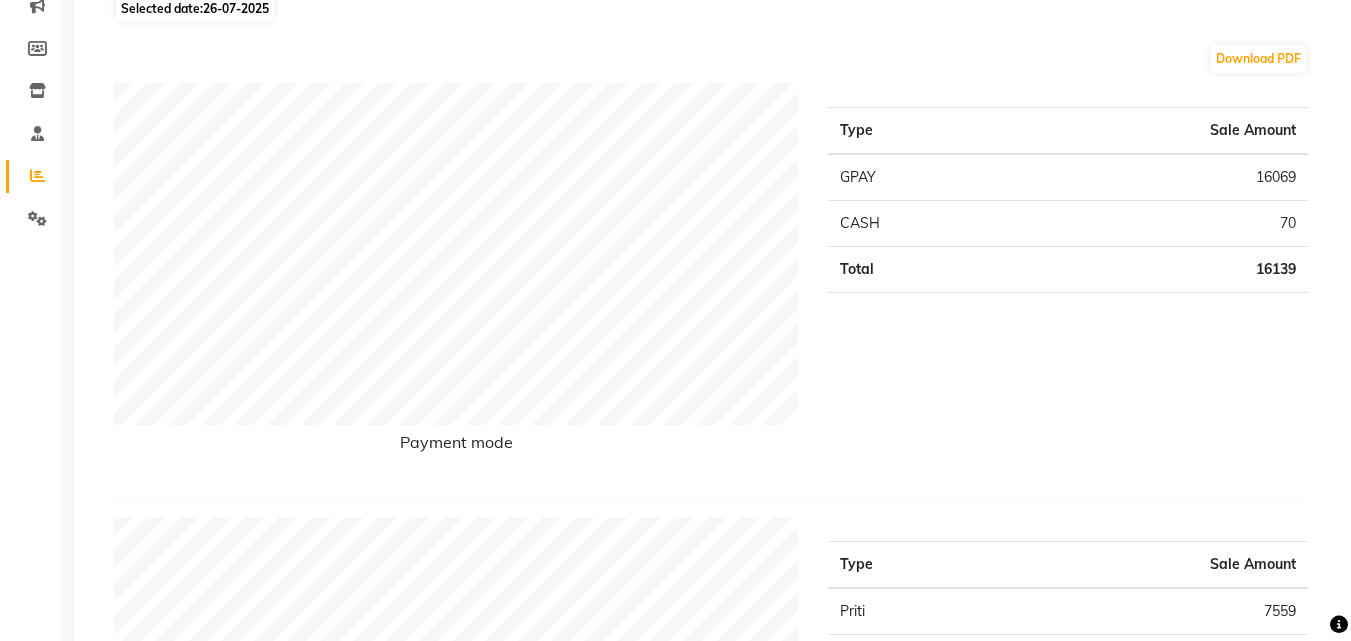 scroll, scrollTop: 266, scrollLeft: 0, axis: vertical 